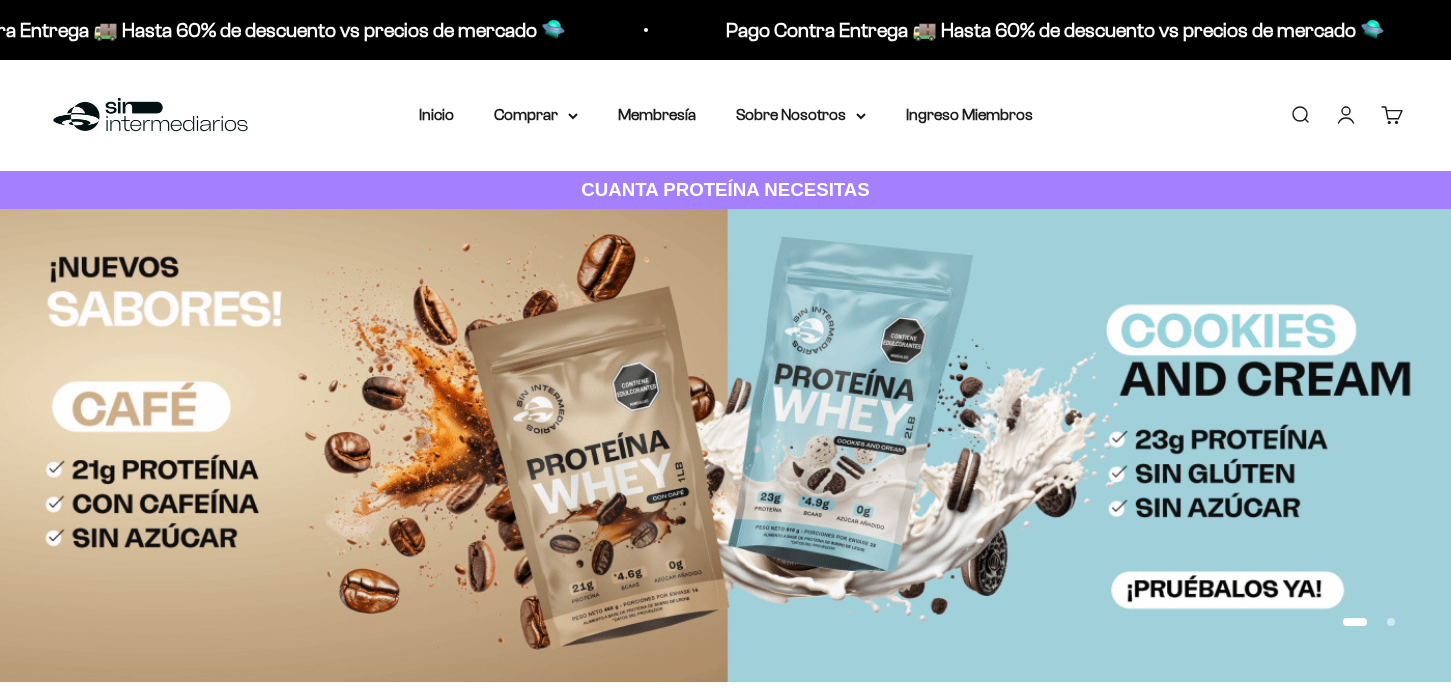 scroll, scrollTop: 0, scrollLeft: 0, axis: both 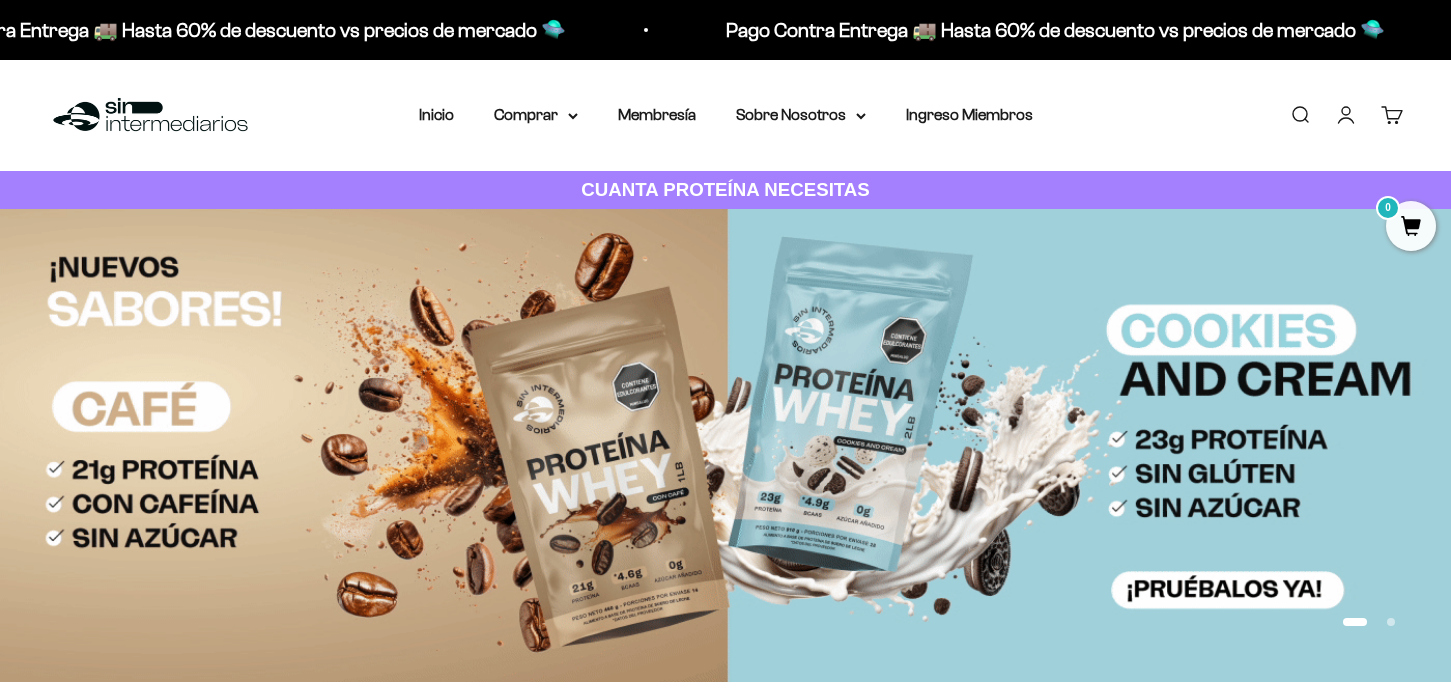 click on "Iniciar sesión" at bounding box center [1346, 115] 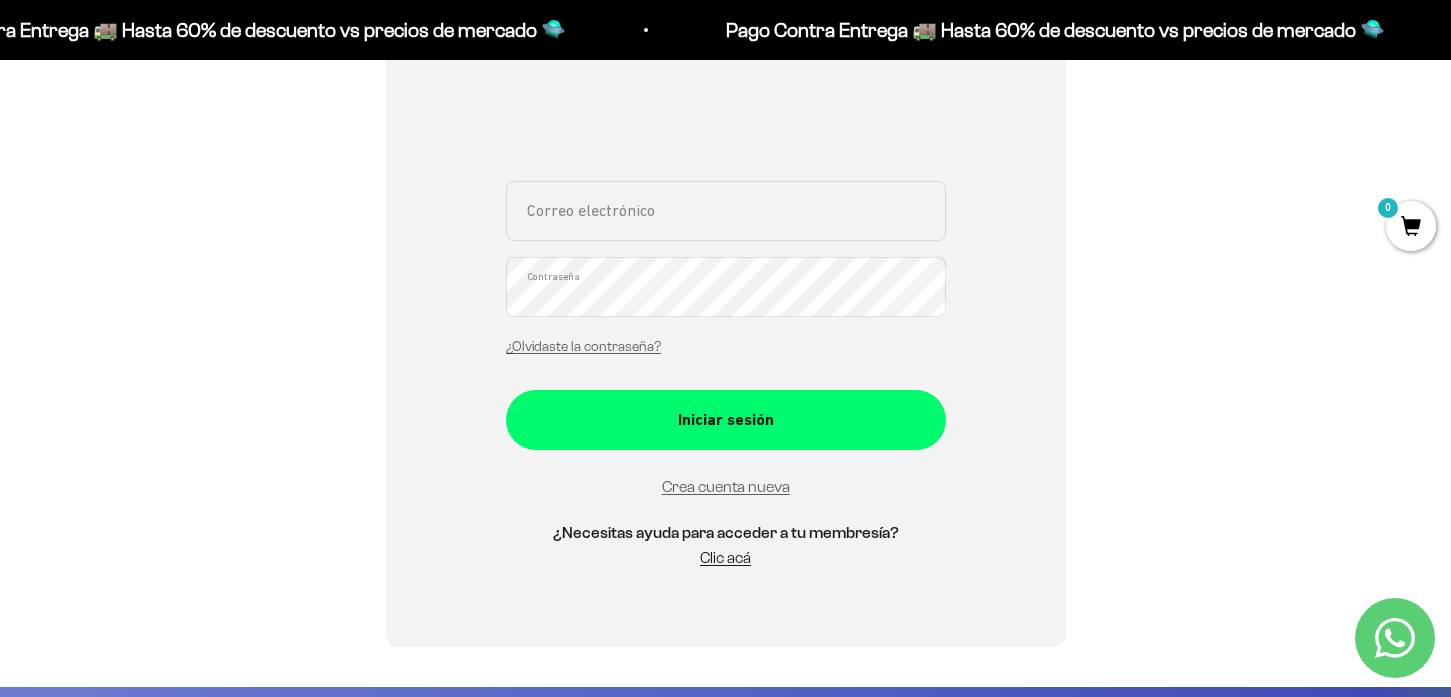 scroll, scrollTop: 340, scrollLeft: 0, axis: vertical 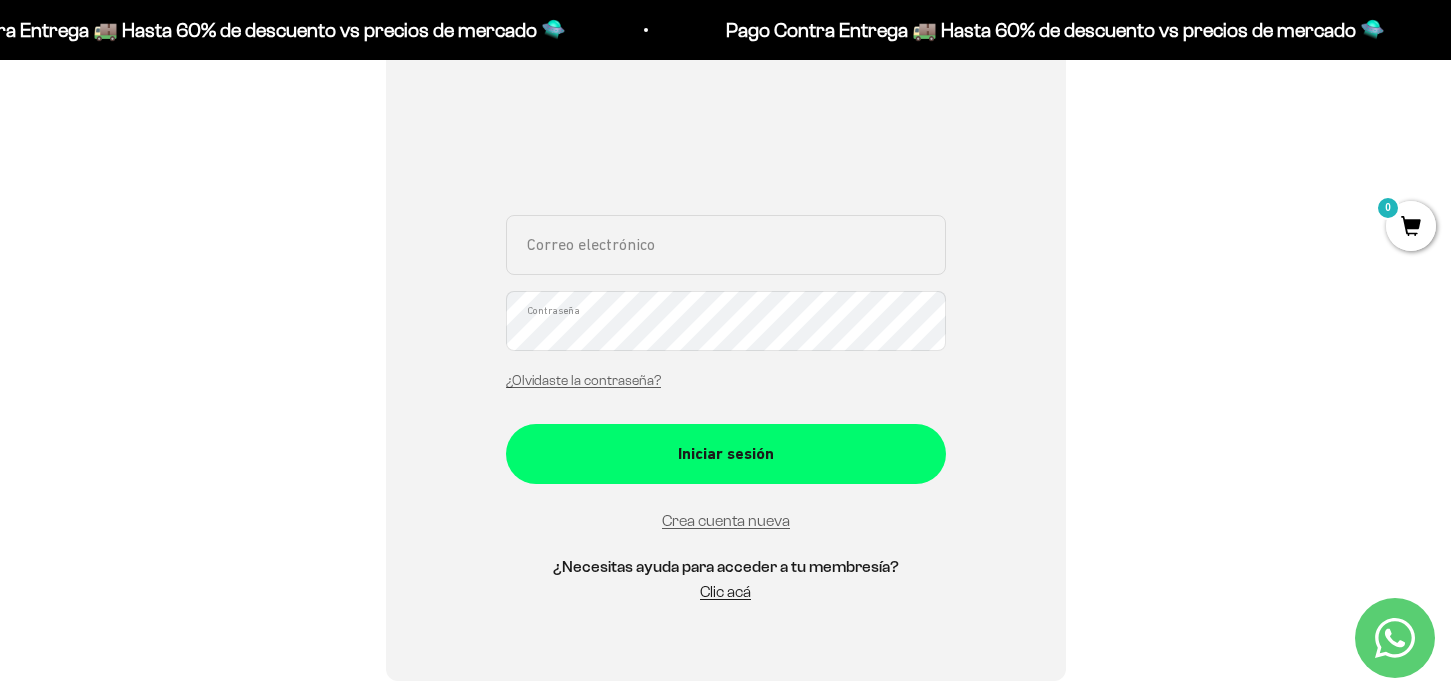 click on "Correo electrónico" at bounding box center (726, 245) 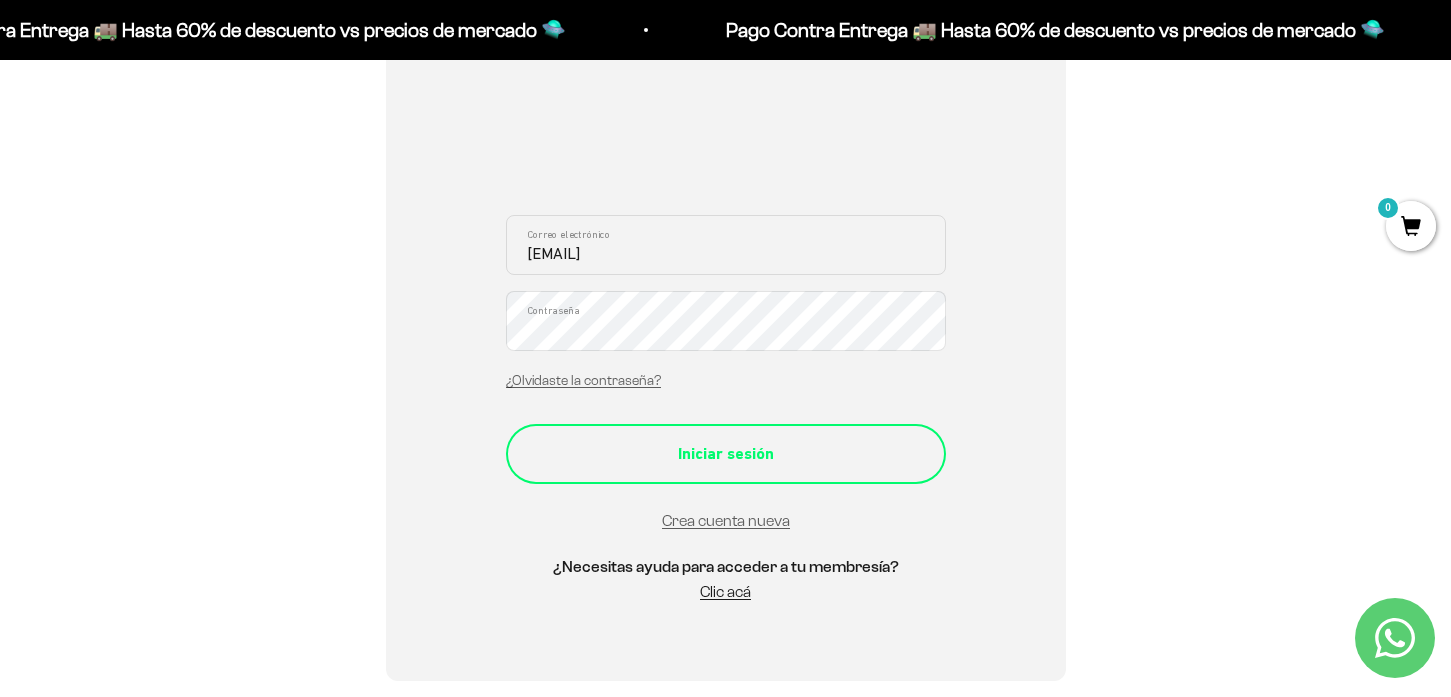 click on "Iniciar sesión" at bounding box center [726, 454] 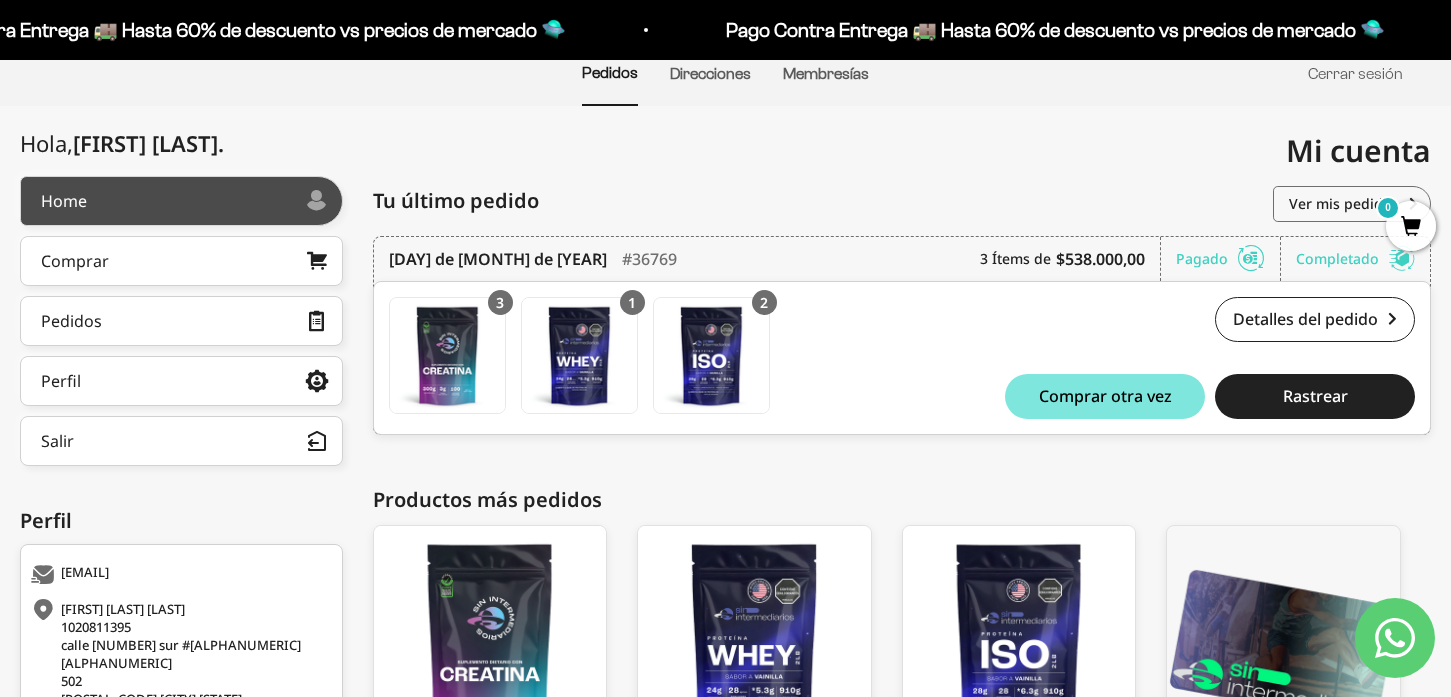scroll, scrollTop: 21, scrollLeft: 0, axis: vertical 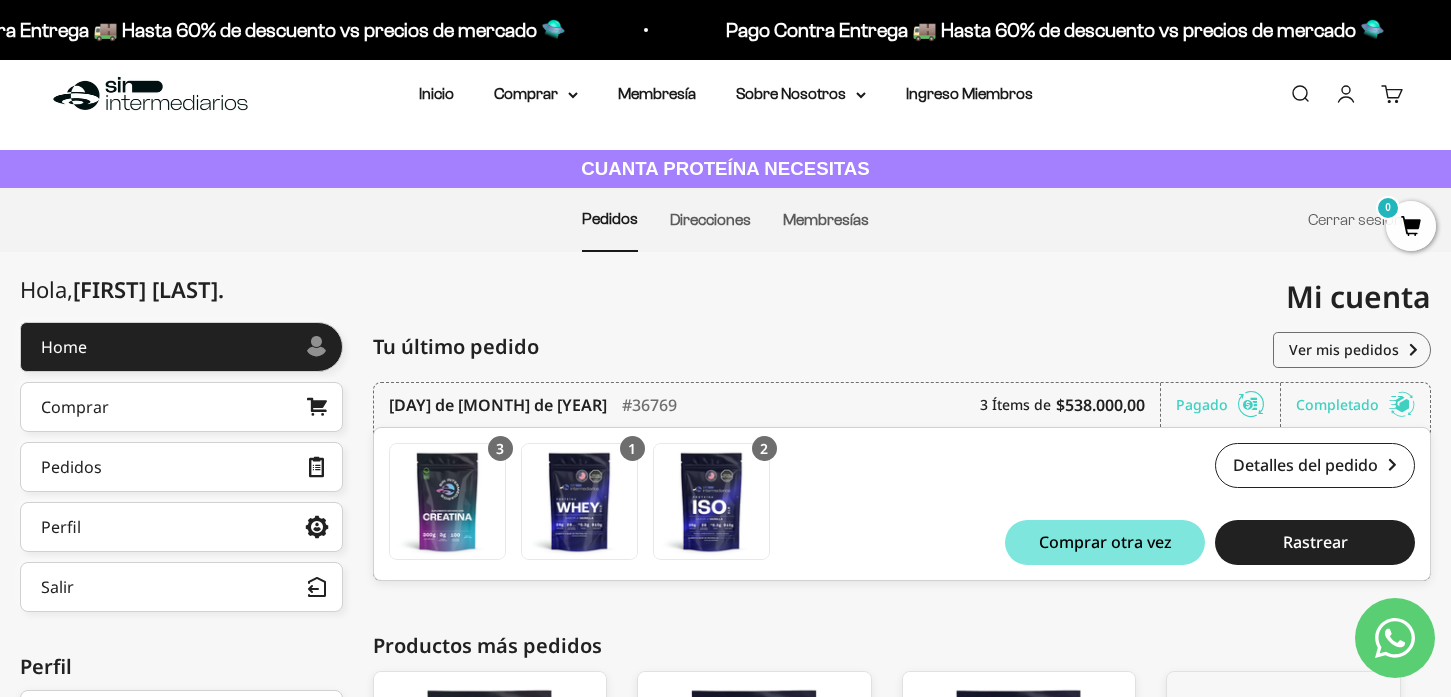 click on "Membresías" at bounding box center [826, 220] 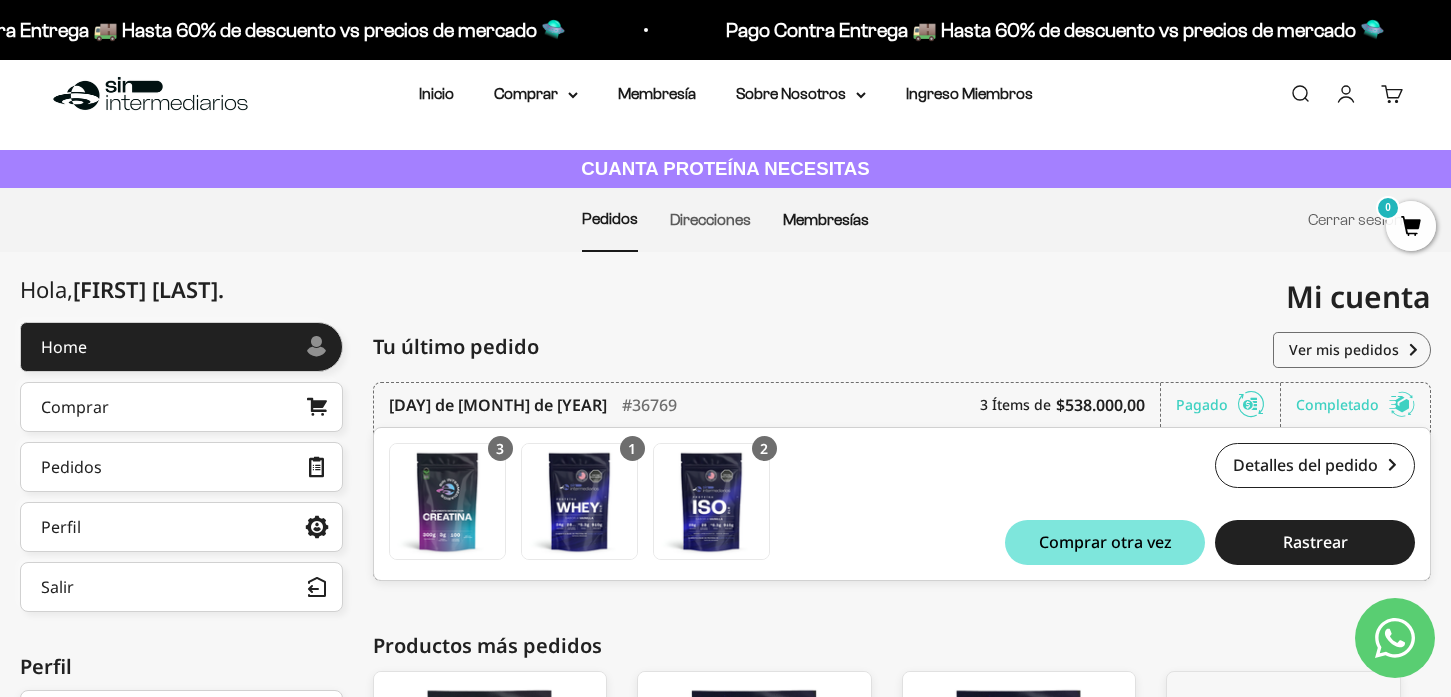 click on "Membresías" at bounding box center [826, 219] 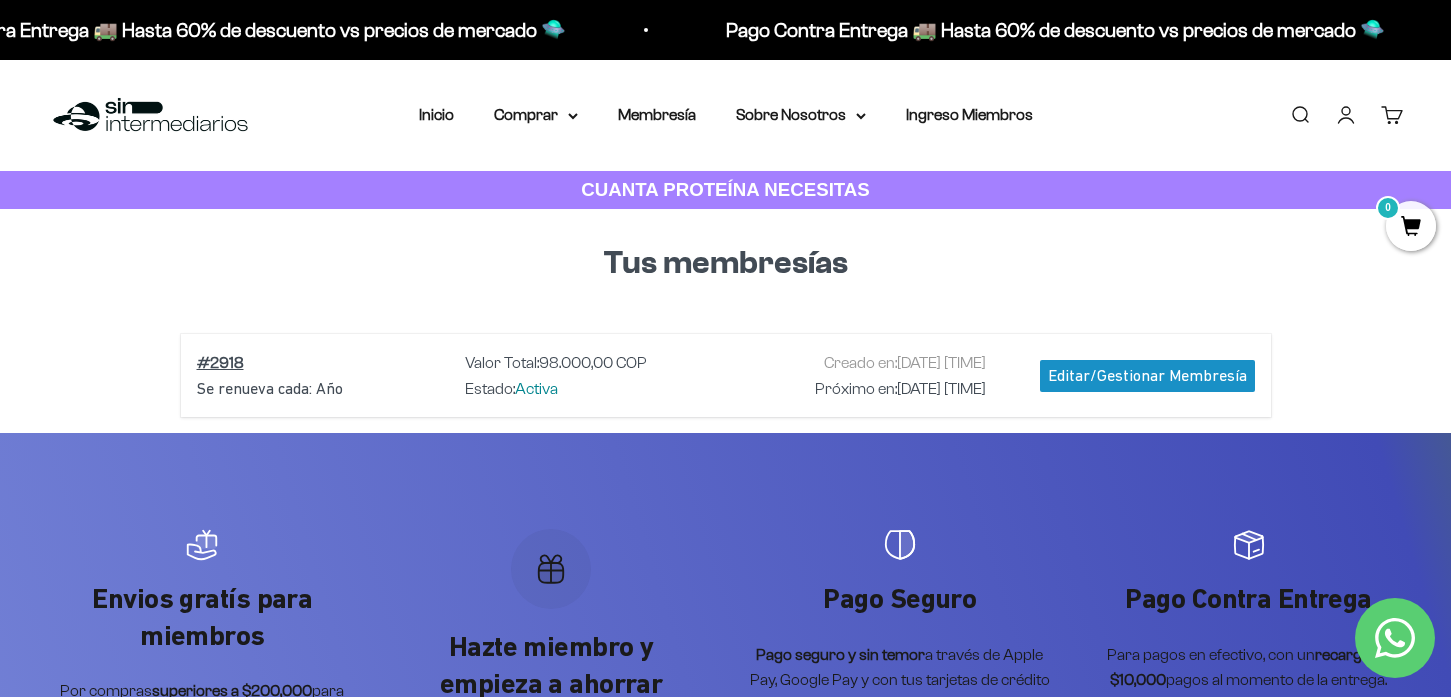 scroll, scrollTop: 7, scrollLeft: 0, axis: vertical 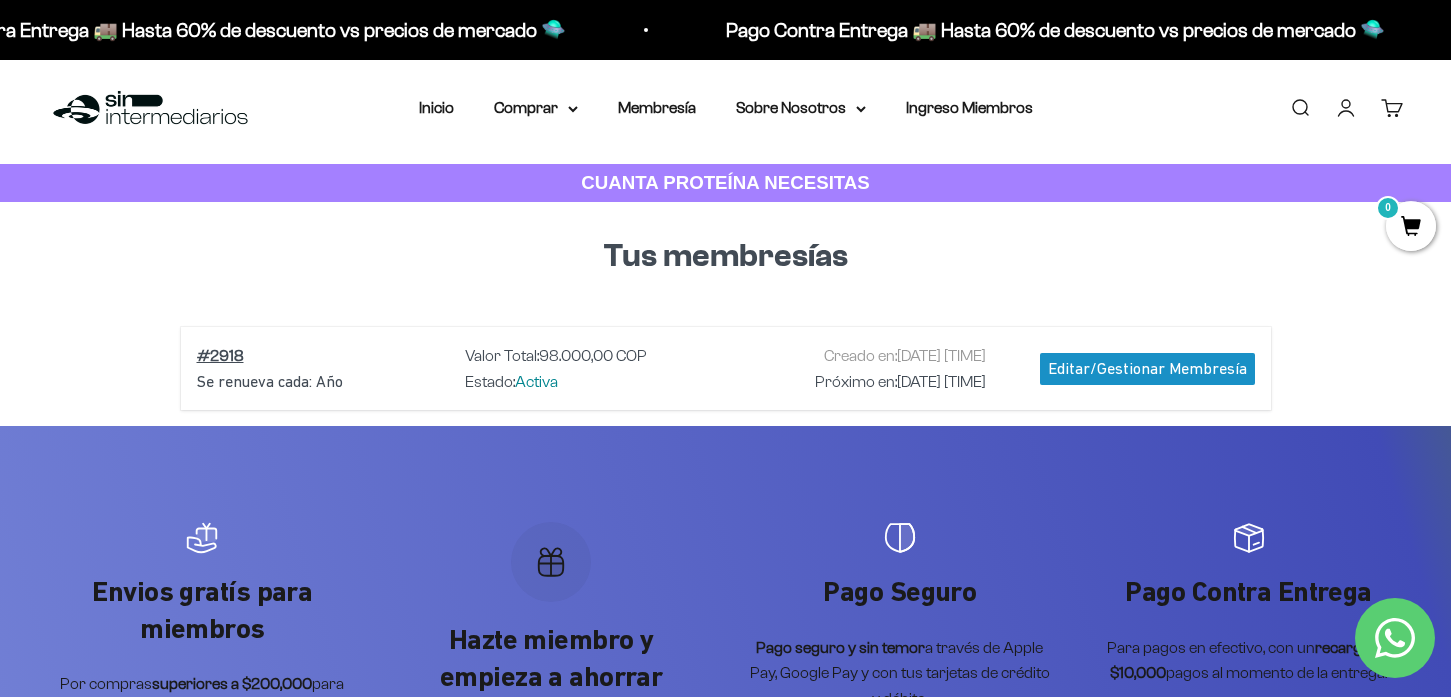 click on "Menú
Buscar
Inicio
Comprar
Proteínas
Ver Todos
Whey
Iso Vegan Pancakes Pre-Entreno 0" at bounding box center [725, 108] 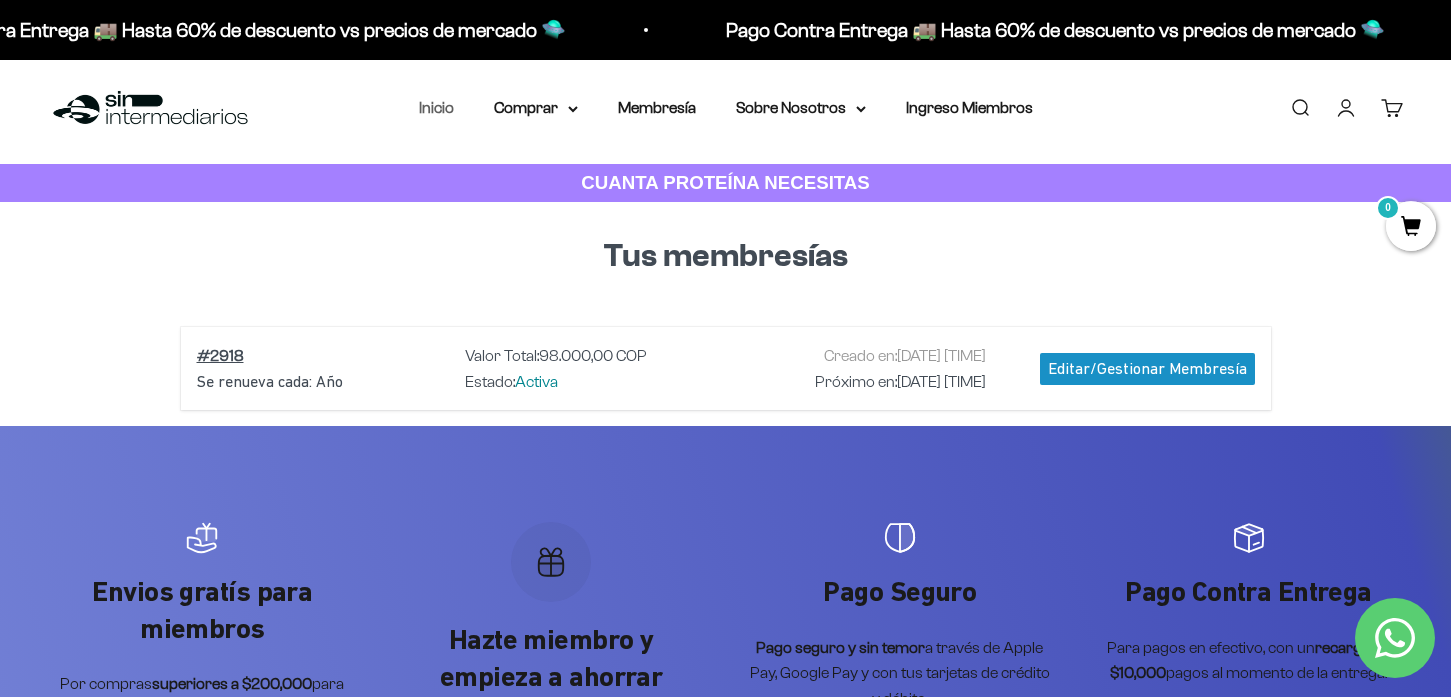 click on "Inicio" at bounding box center (436, 107) 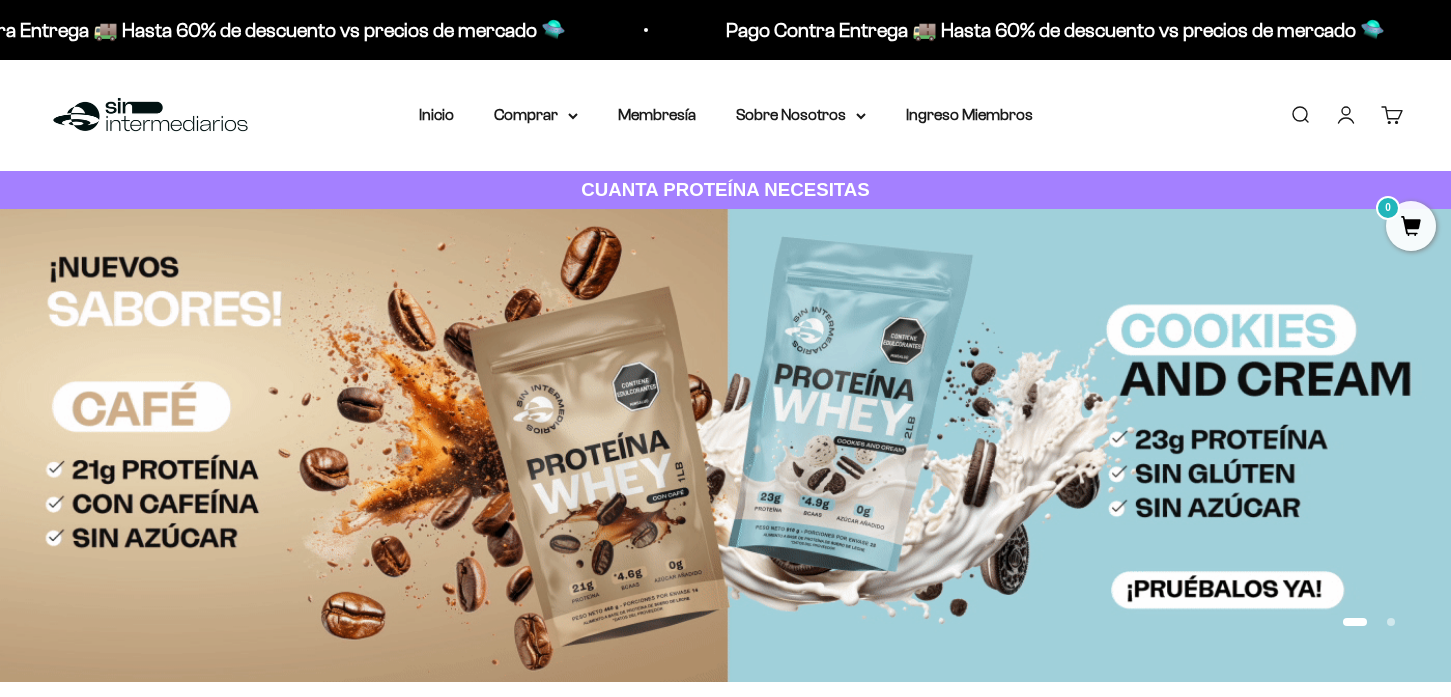 scroll, scrollTop: 0, scrollLeft: 0, axis: both 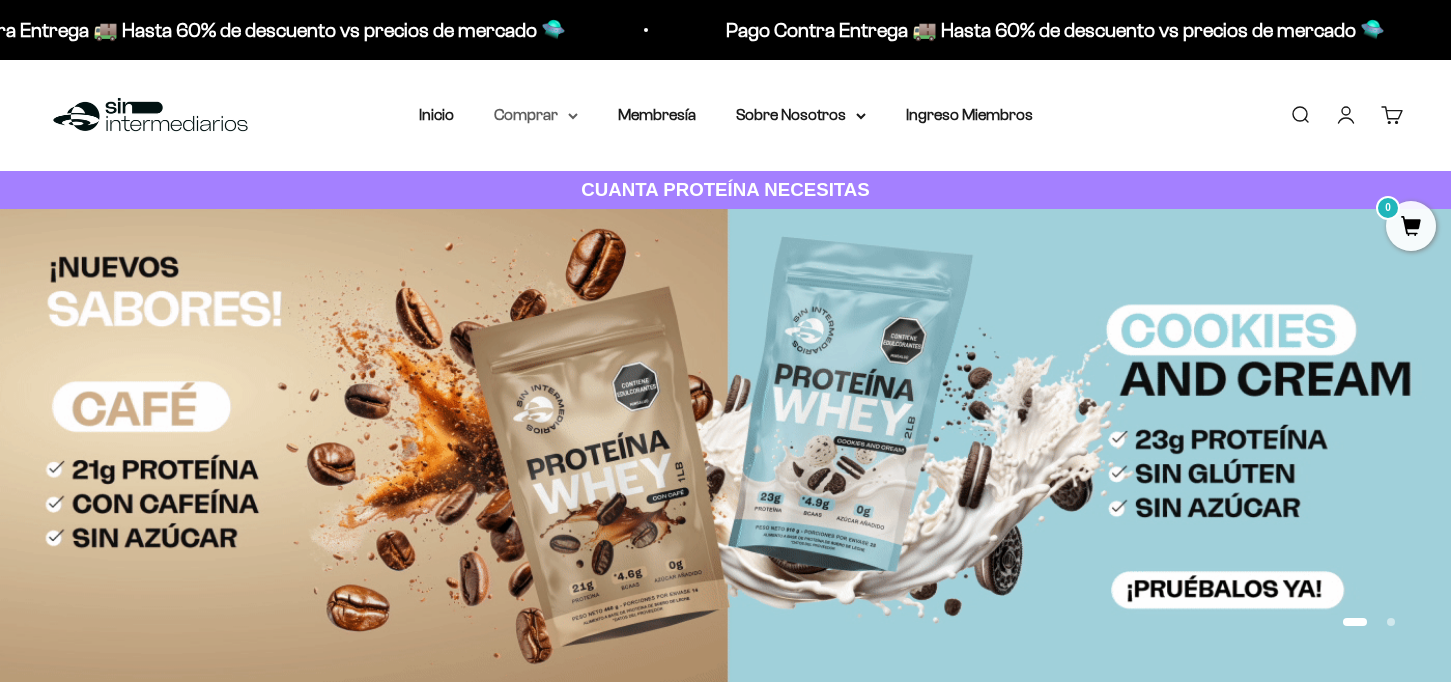 click on "Comprar" at bounding box center (536, 115) 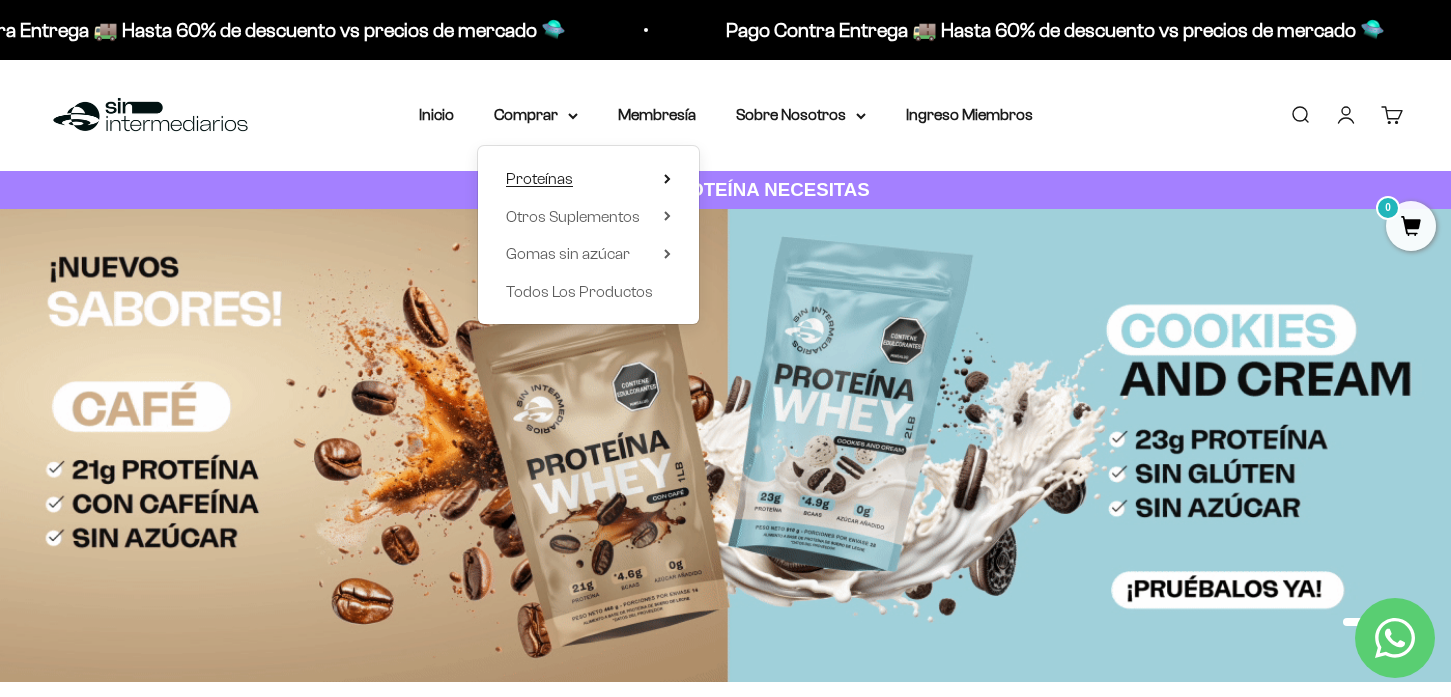 click on "Proteínas" at bounding box center [588, 179] 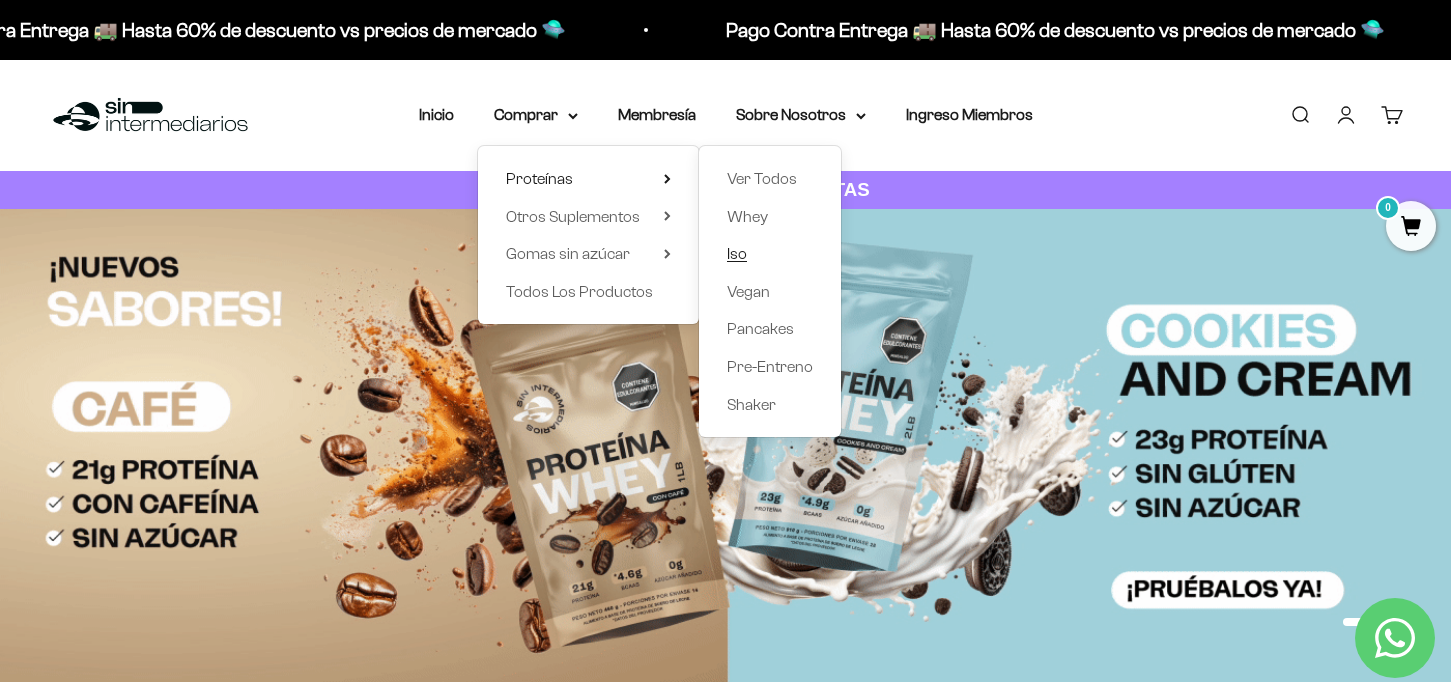 click on "Iso" at bounding box center (770, 254) 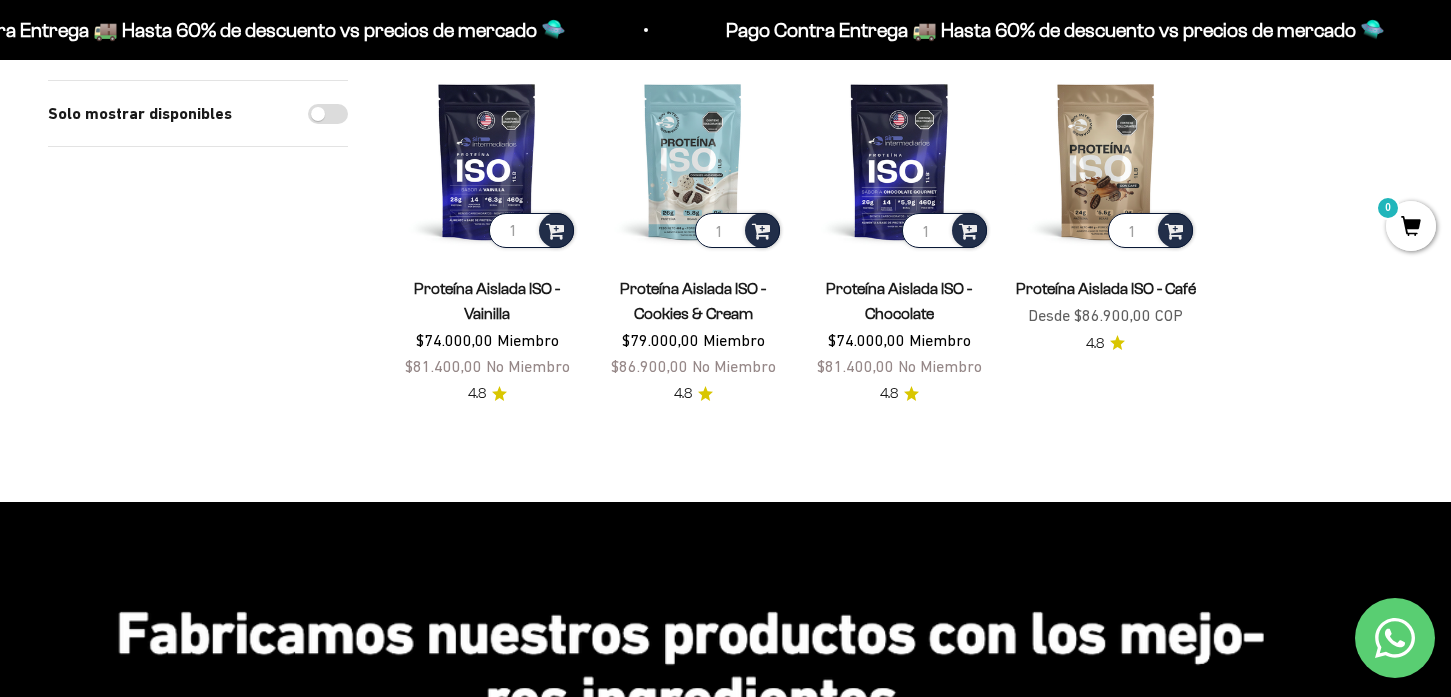 scroll, scrollTop: 270, scrollLeft: 0, axis: vertical 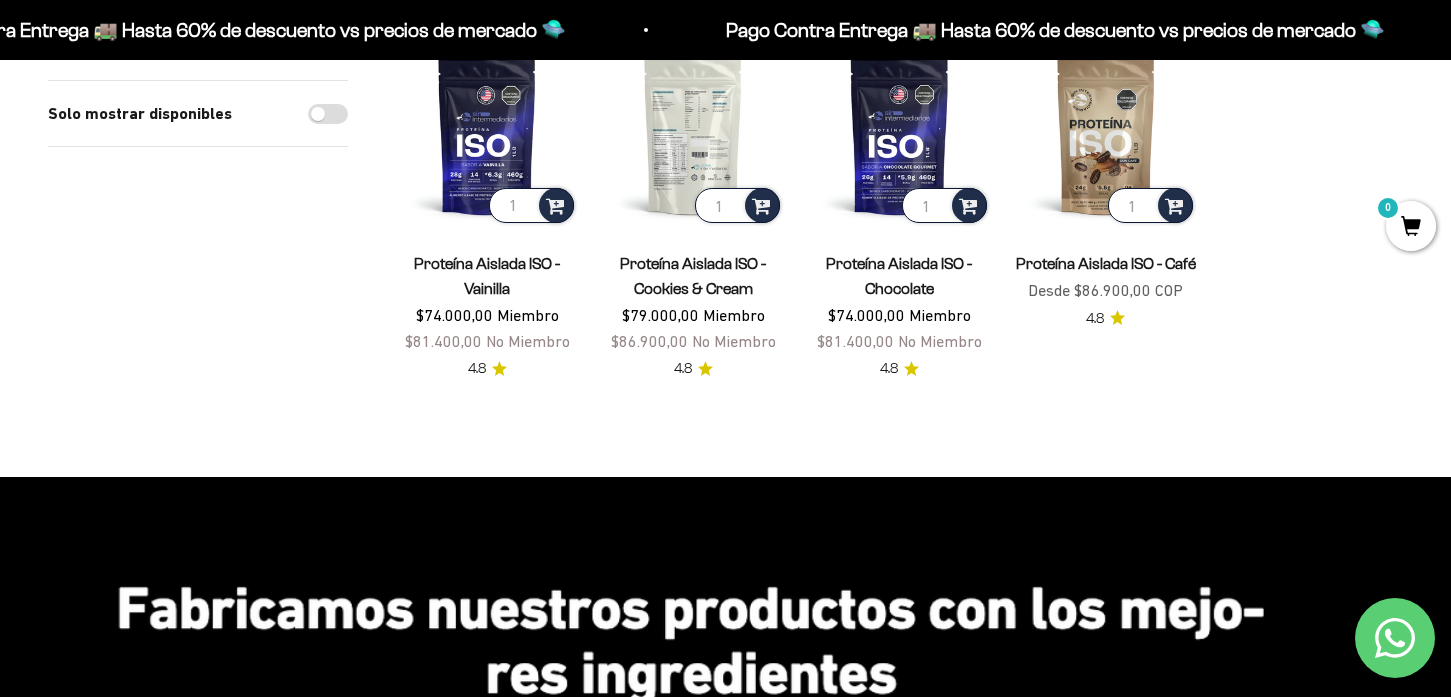 click at bounding box center (693, 136) 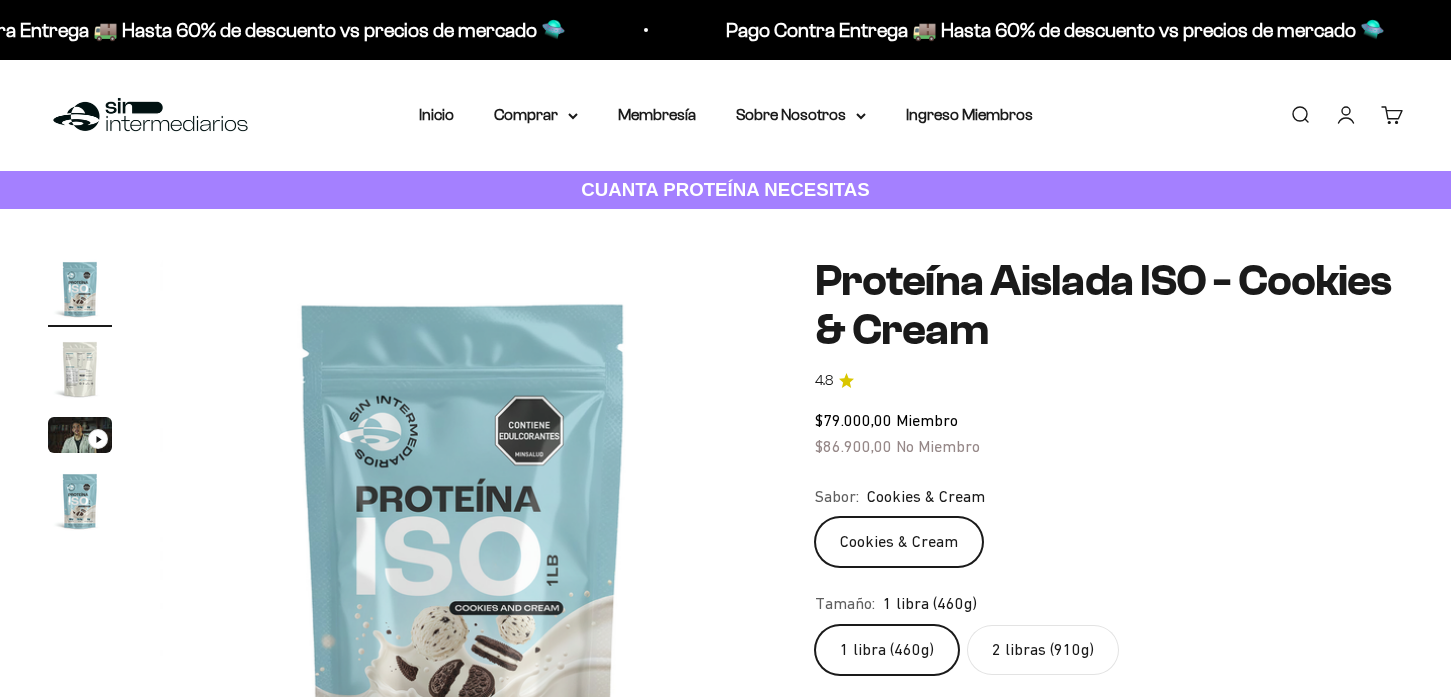 scroll, scrollTop: 0, scrollLeft: 0, axis: both 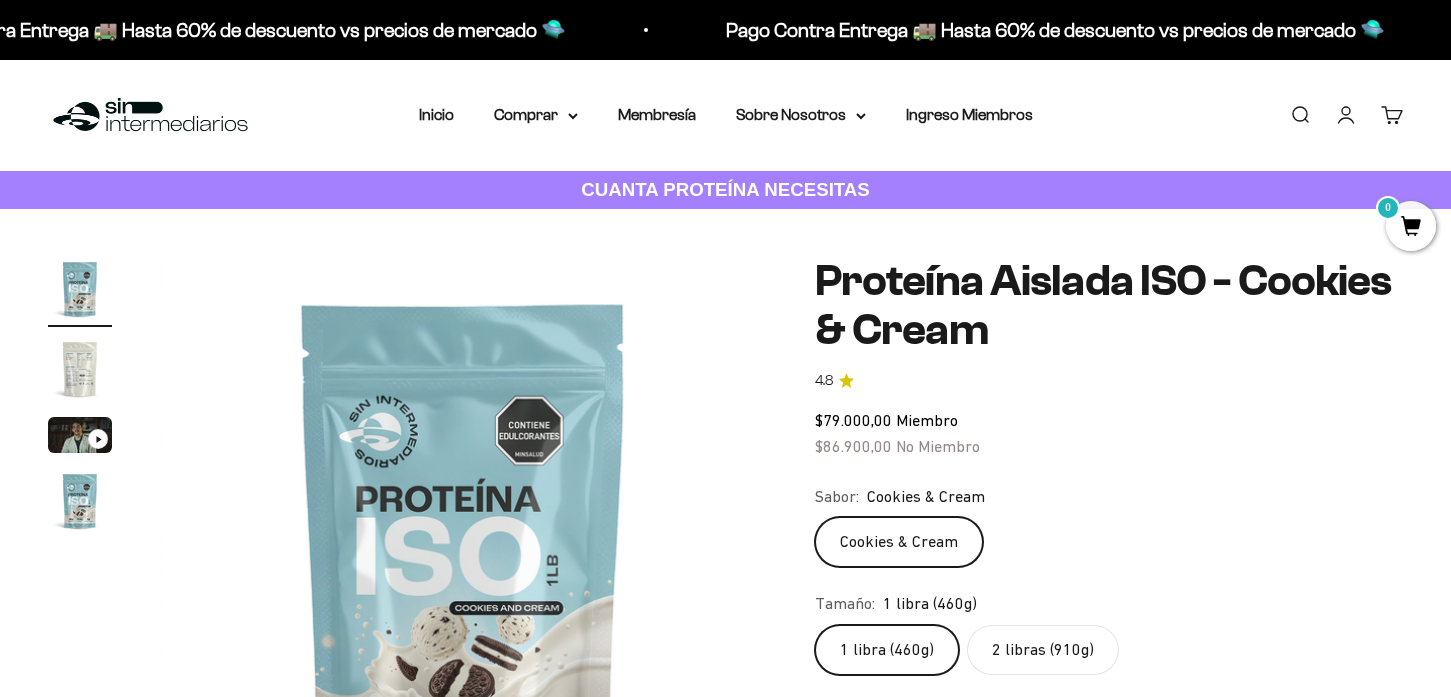 click at bounding box center [80, 369] 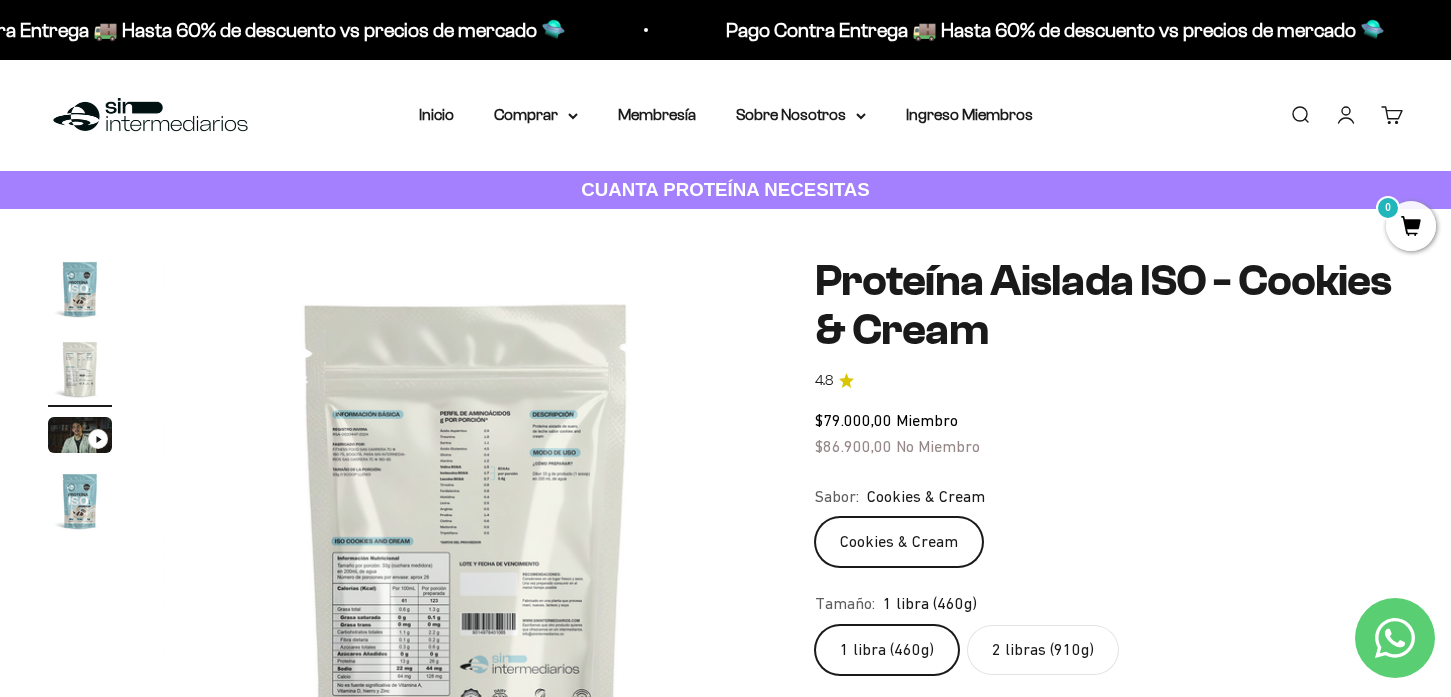 scroll, scrollTop: 0, scrollLeft: 631, axis: horizontal 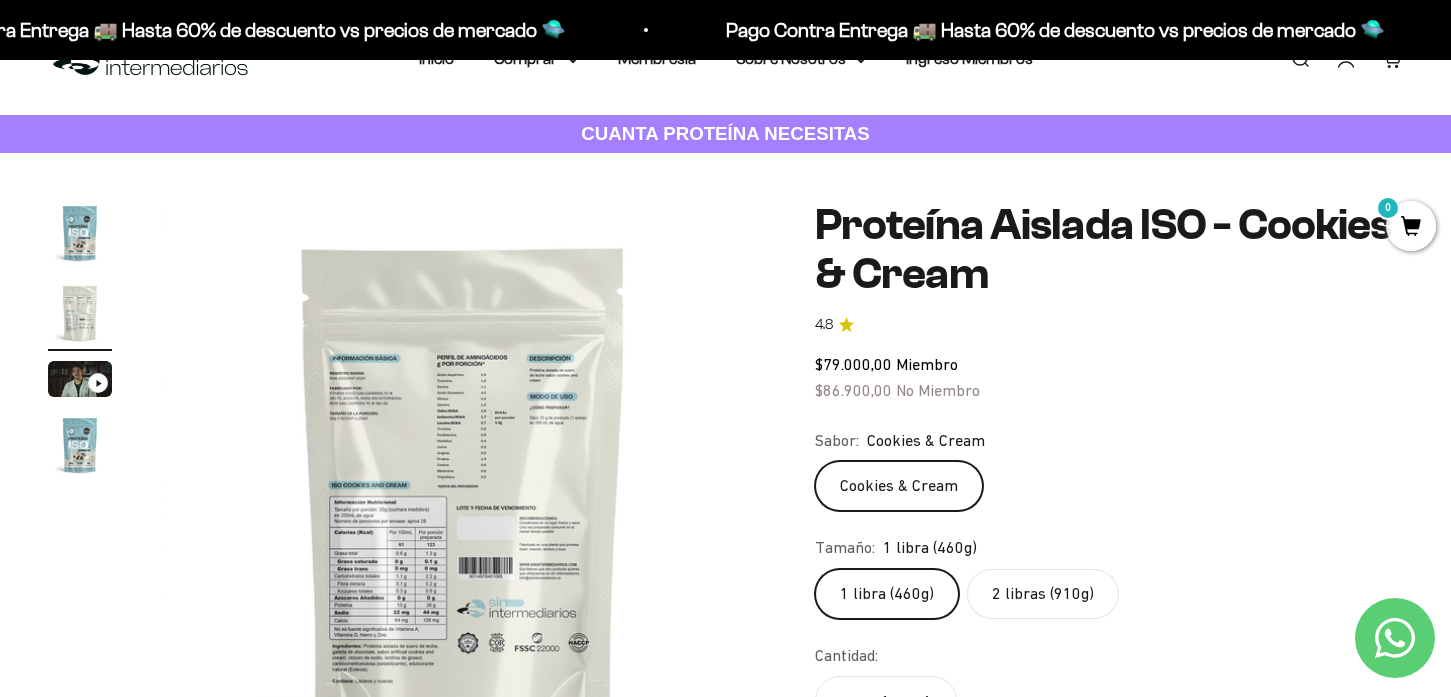click at bounding box center (80, 342) 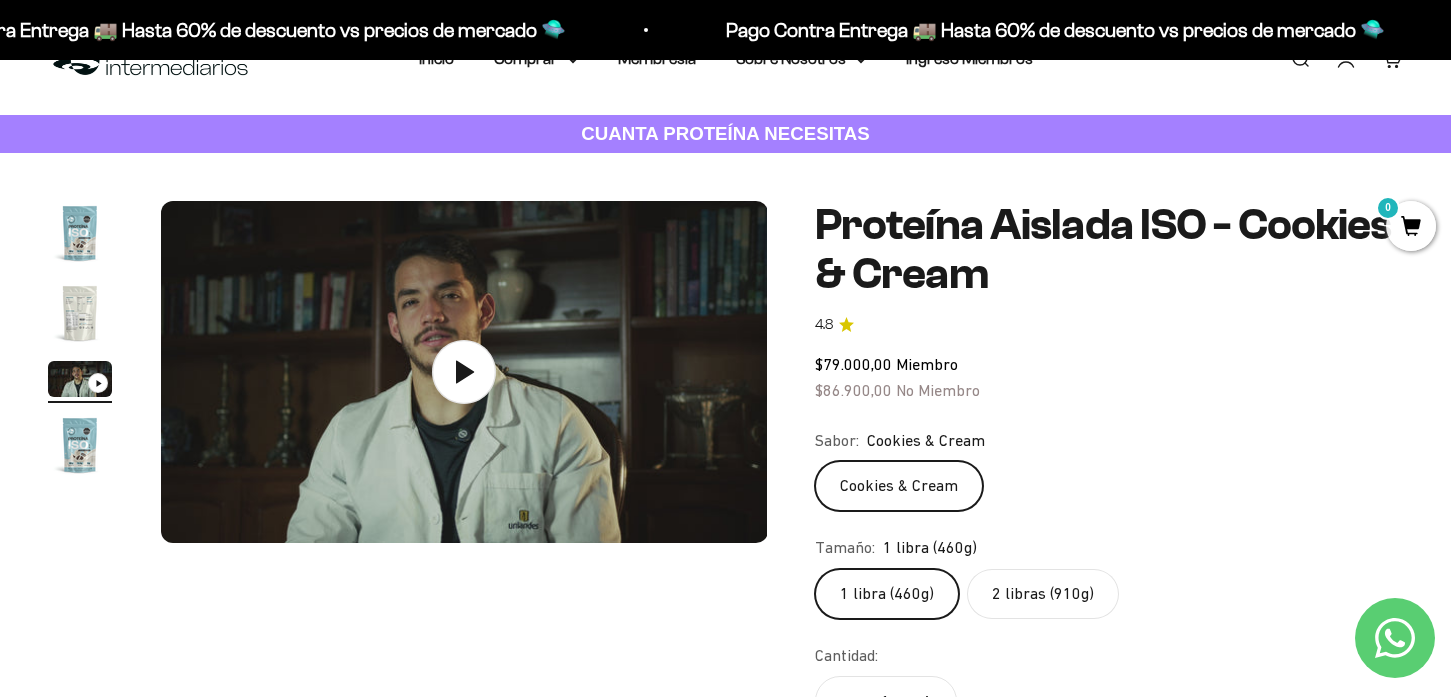 click at bounding box center (80, 445) 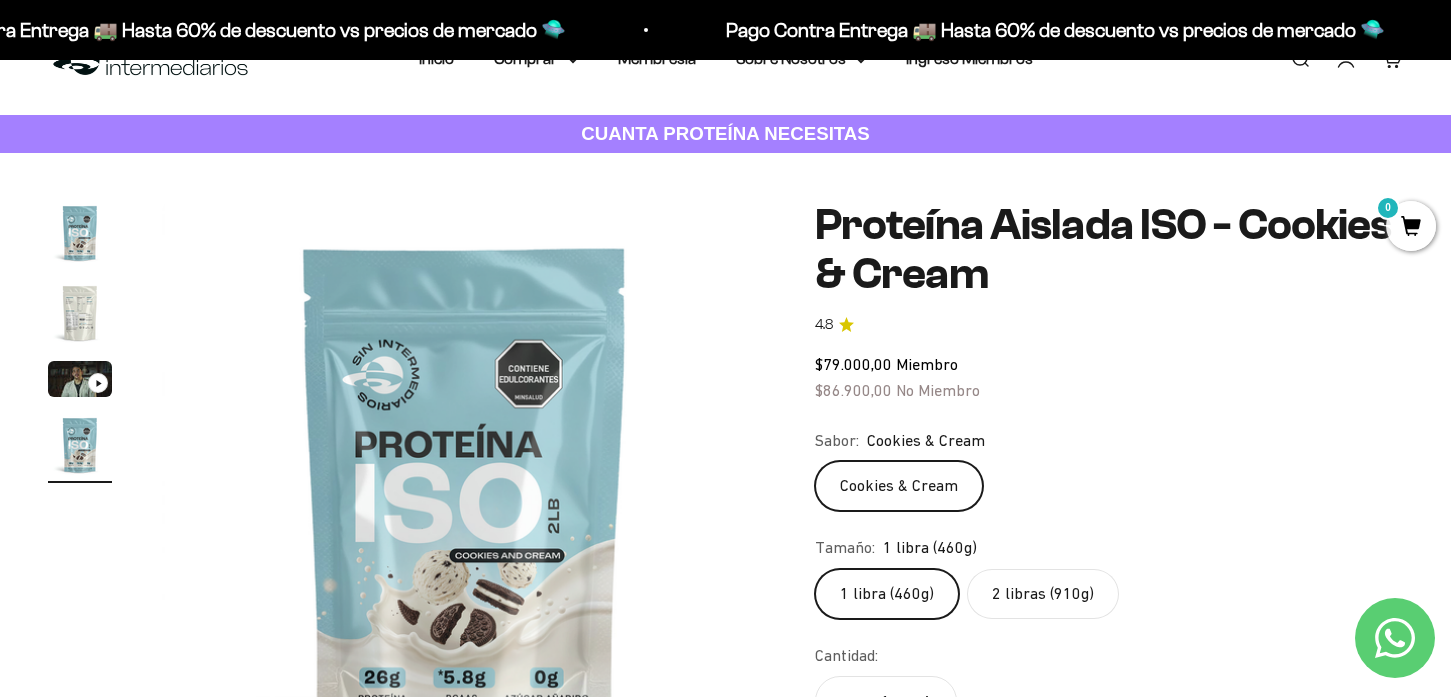 scroll, scrollTop: 0, scrollLeft: 1892, axis: horizontal 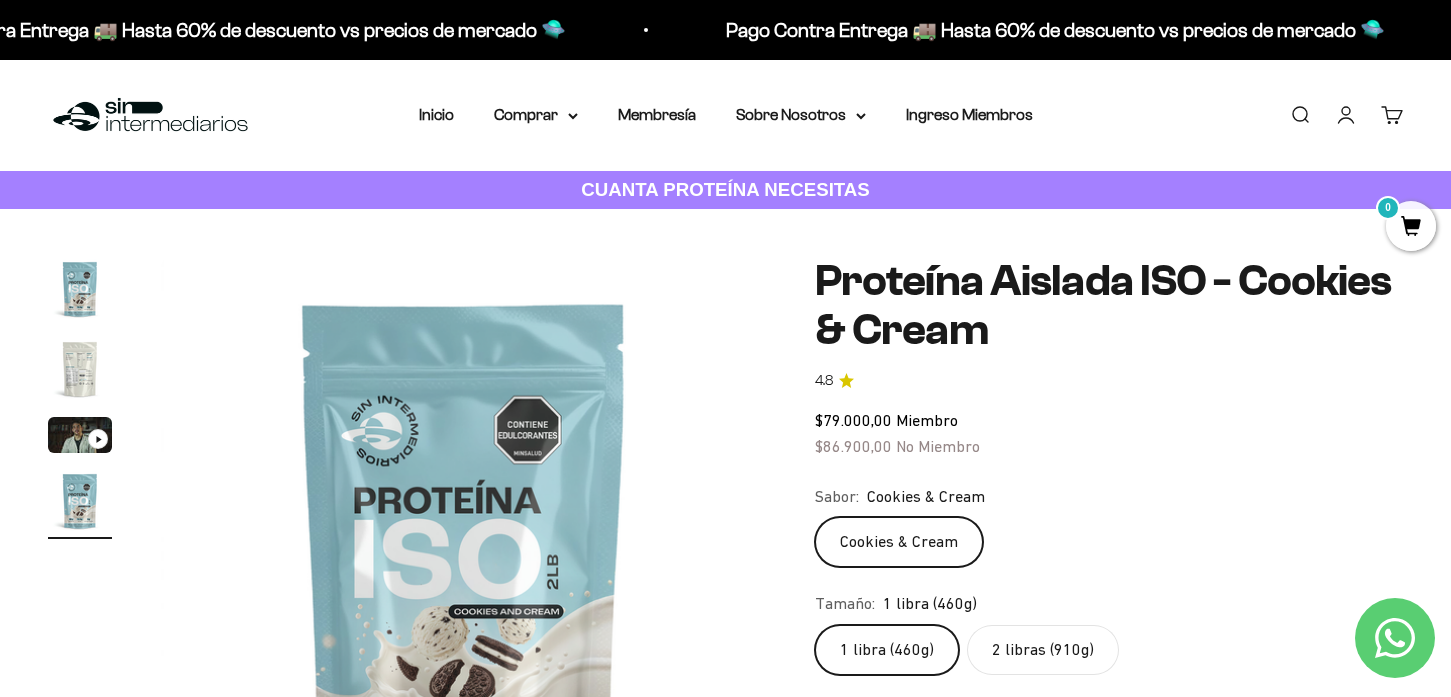 click at bounding box center (80, 289) 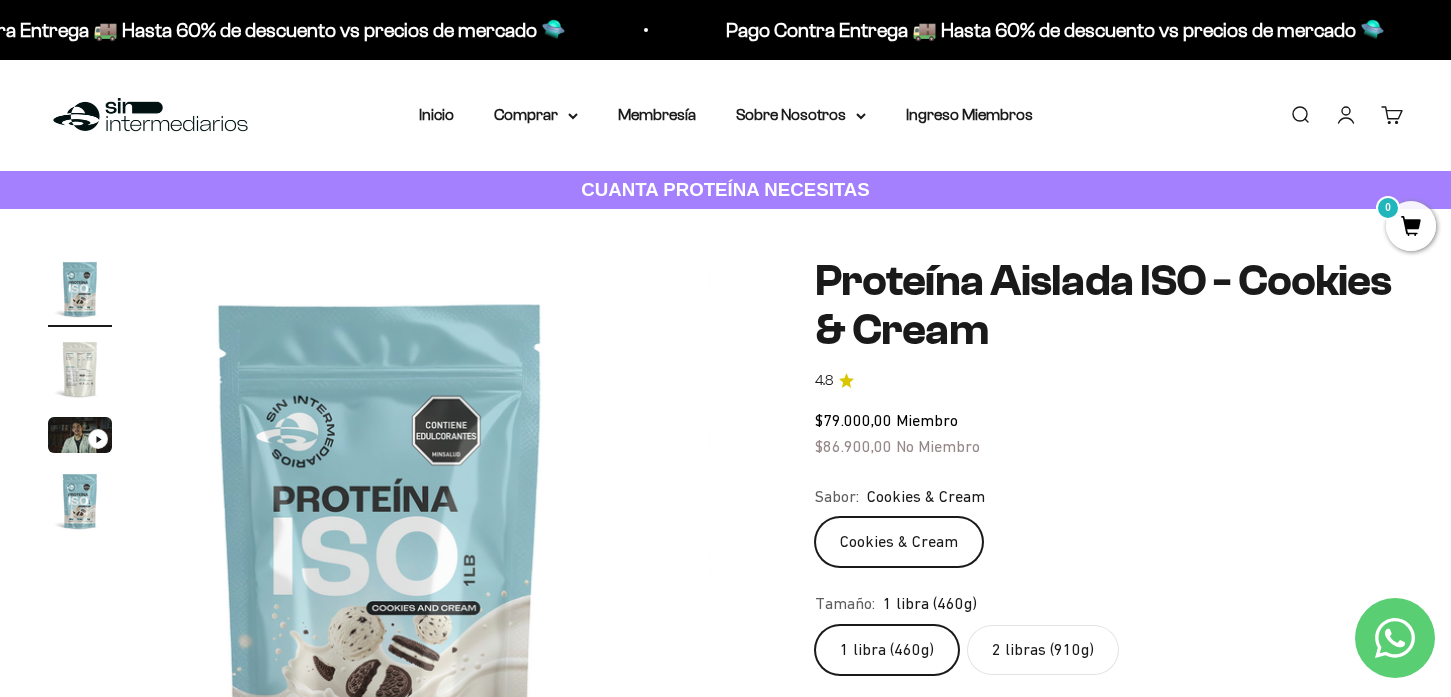 click at bounding box center (80, 369) 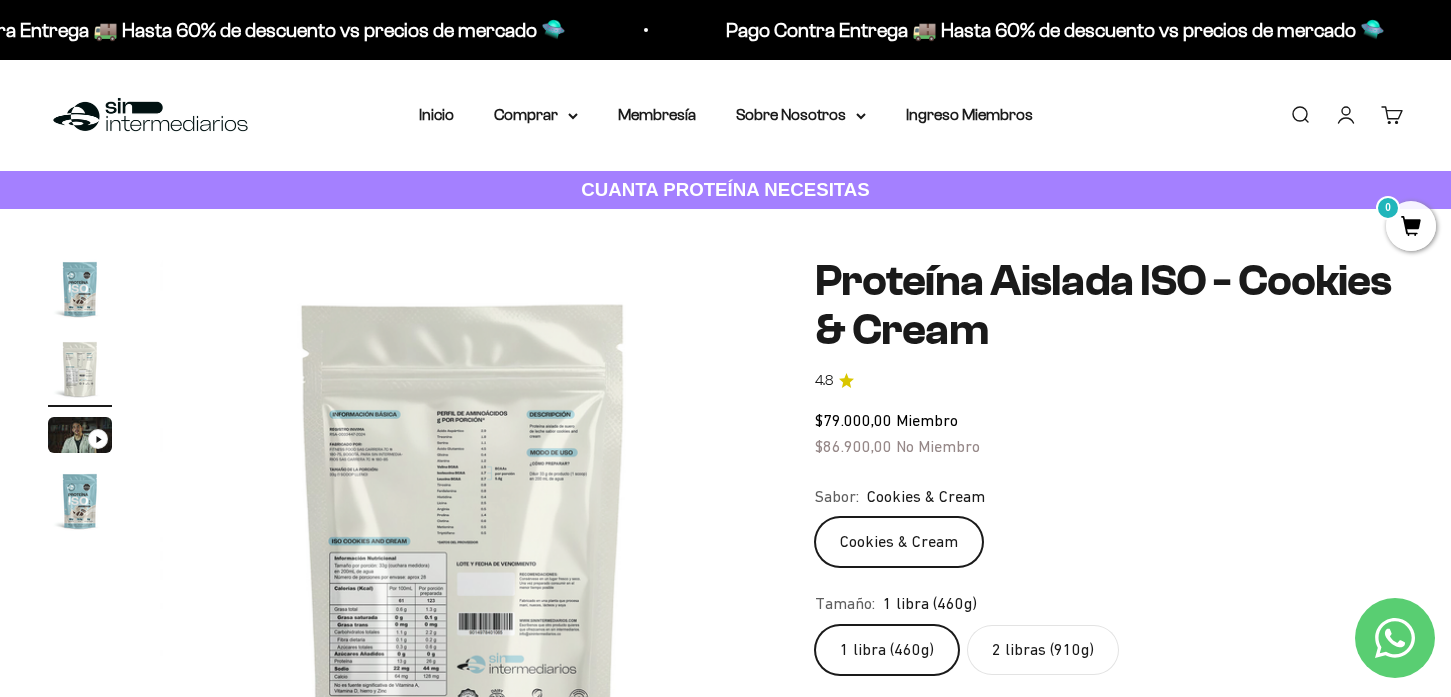 click at bounding box center [463, 560] 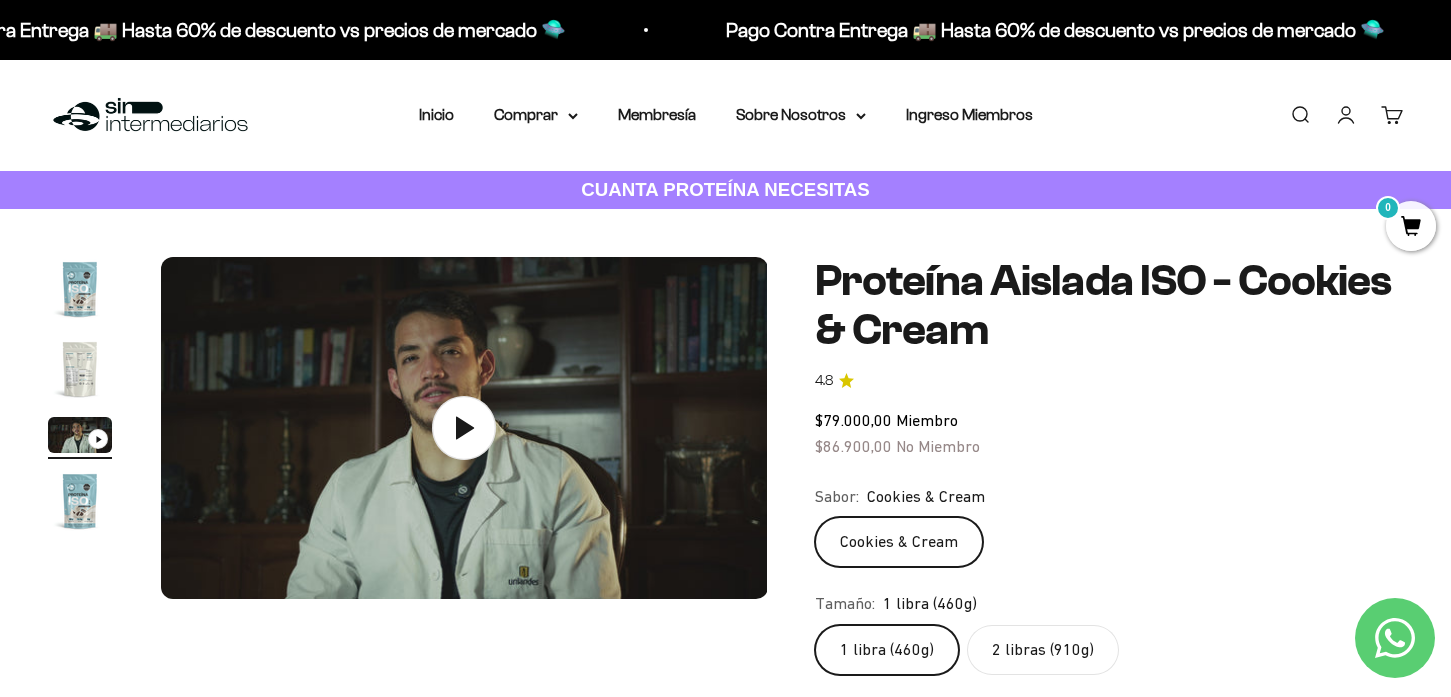click at bounding box center (80, 369) 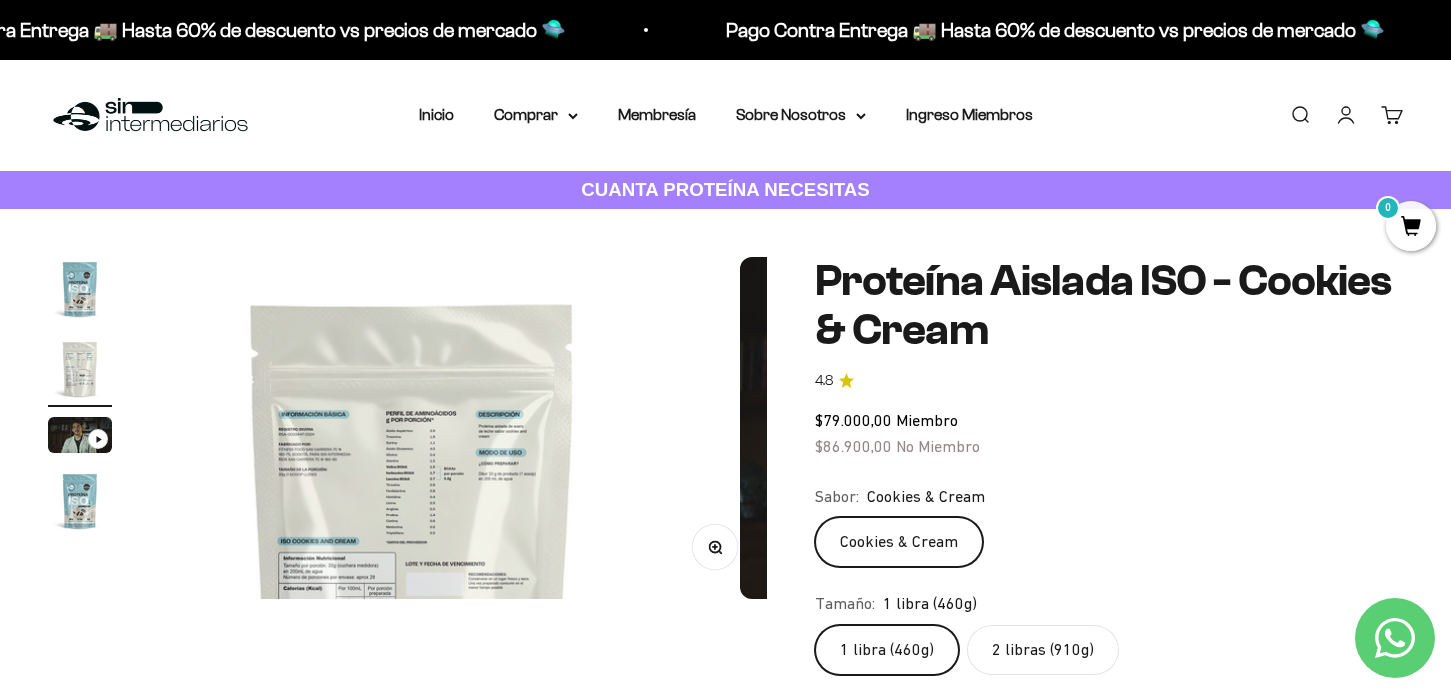 scroll, scrollTop: 0, scrollLeft: 631, axis: horizontal 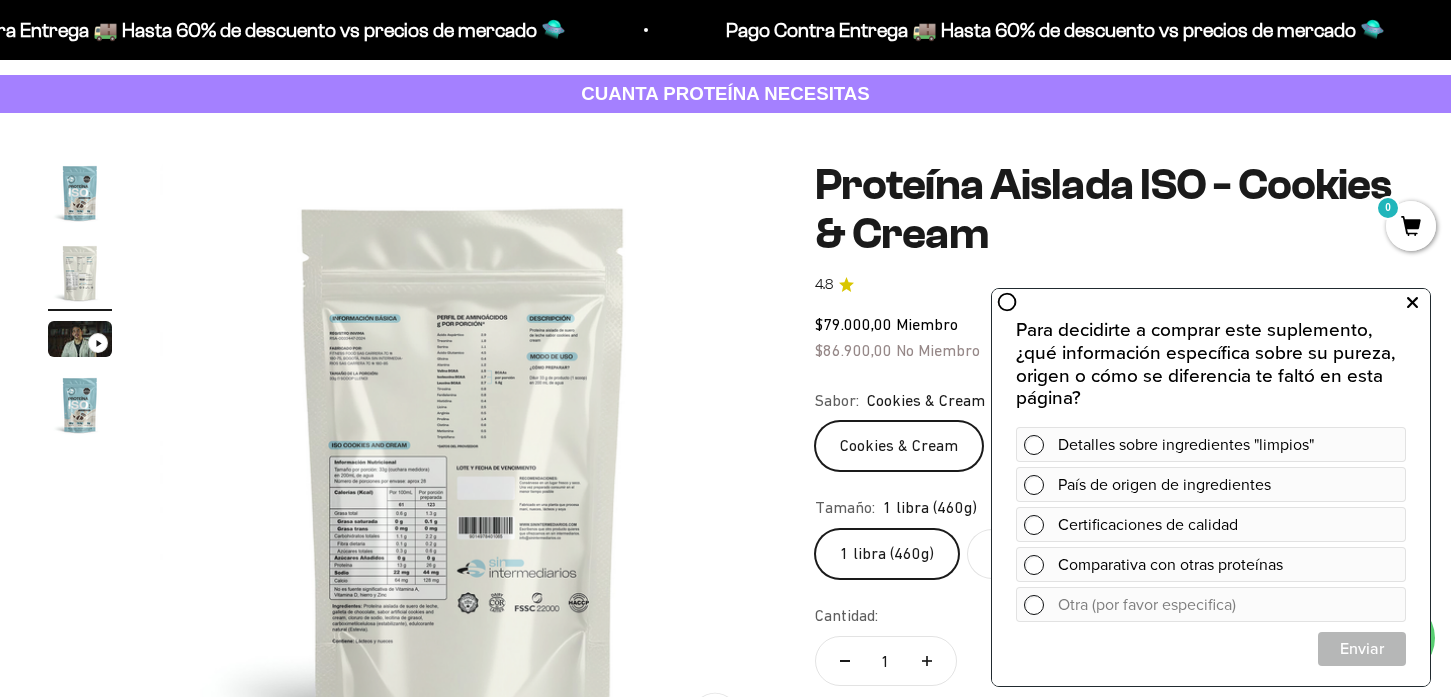 click at bounding box center [1412, 303] 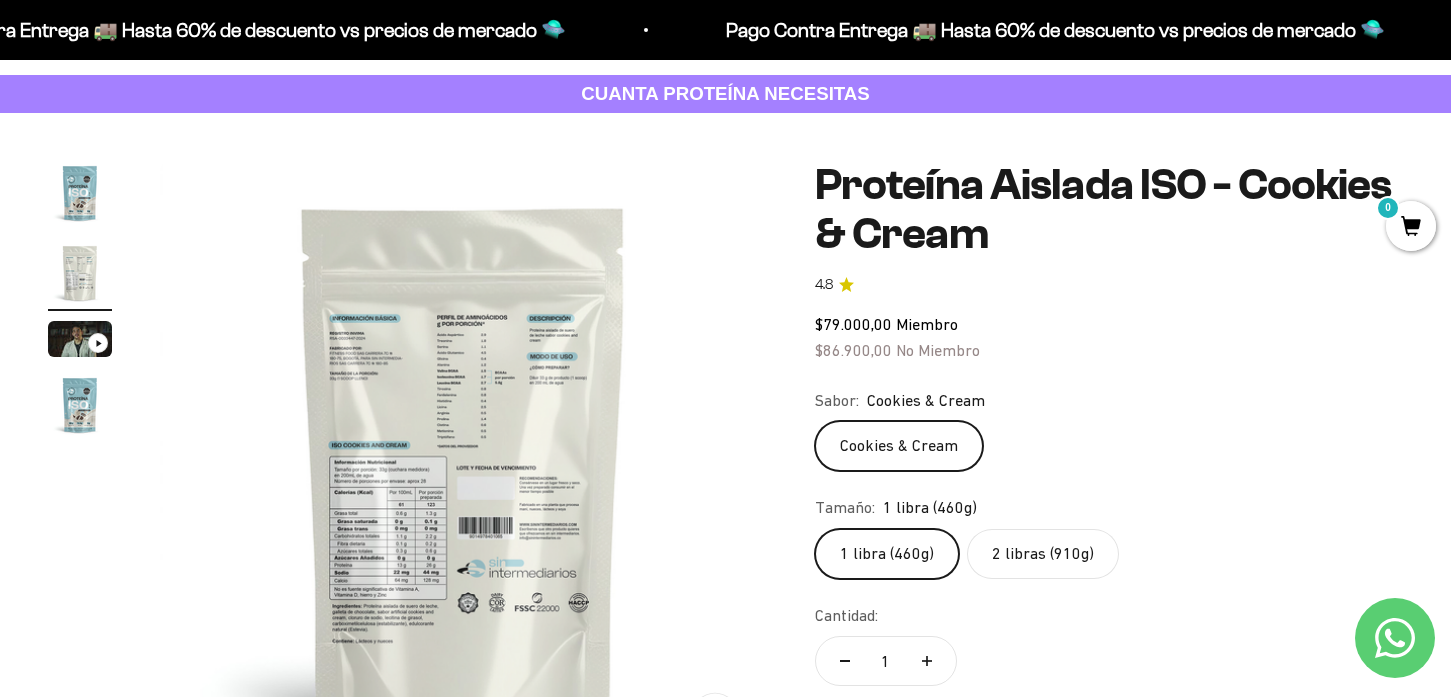 click on "$79.000,00   Miembro $86.900,00   No Miembro" 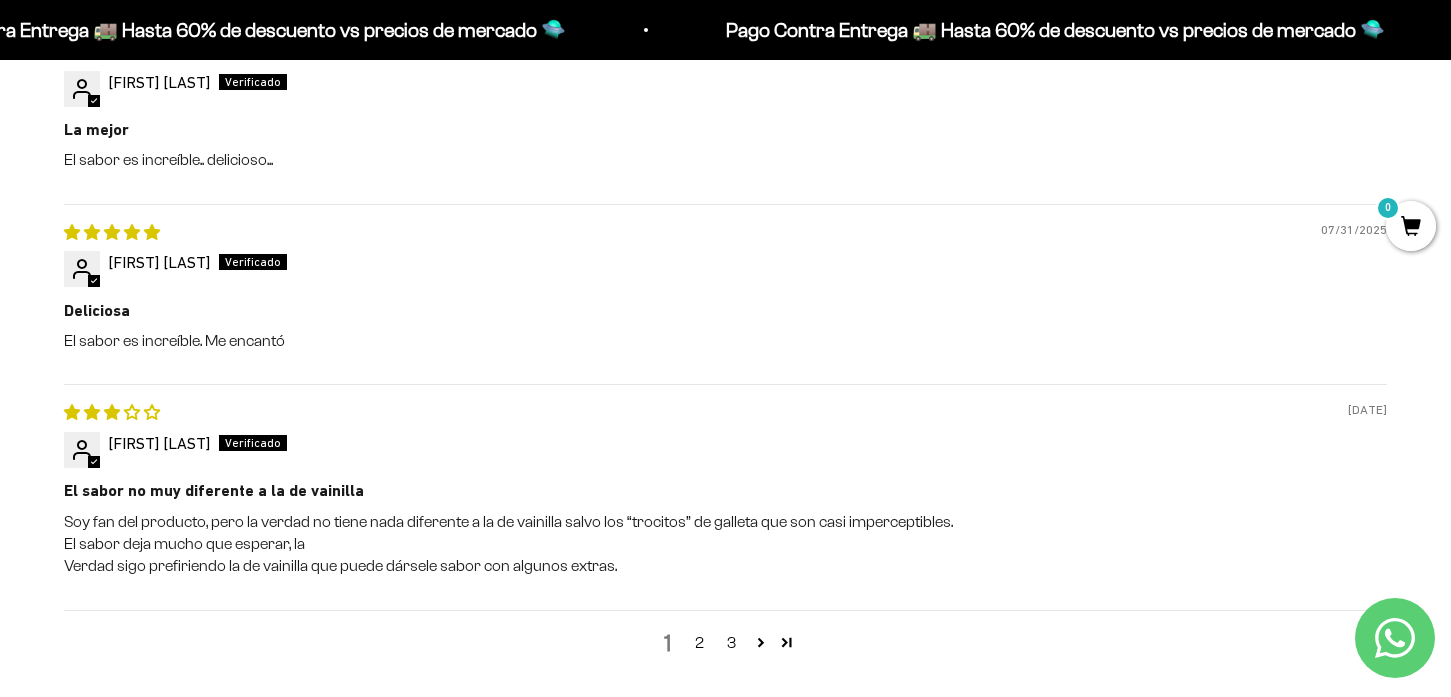 scroll, scrollTop: 2673, scrollLeft: 0, axis: vertical 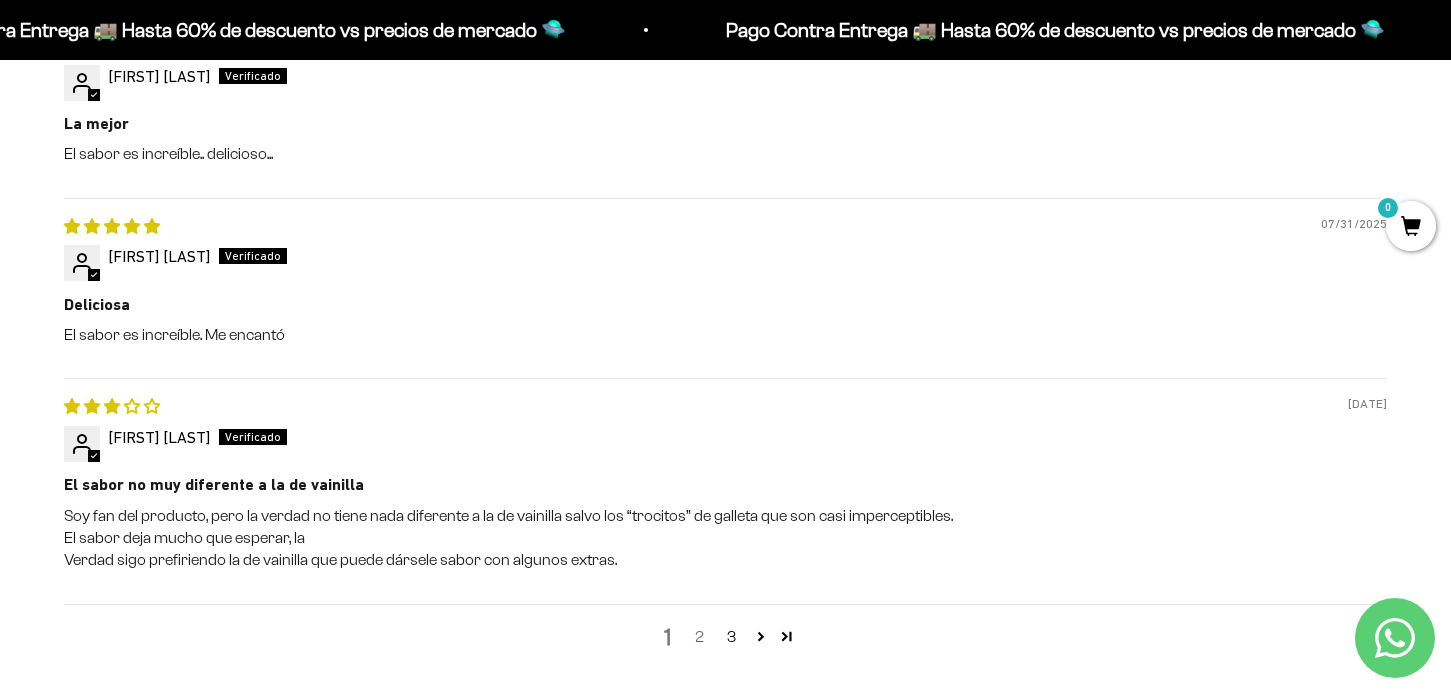 click on "2" at bounding box center [700, 637] 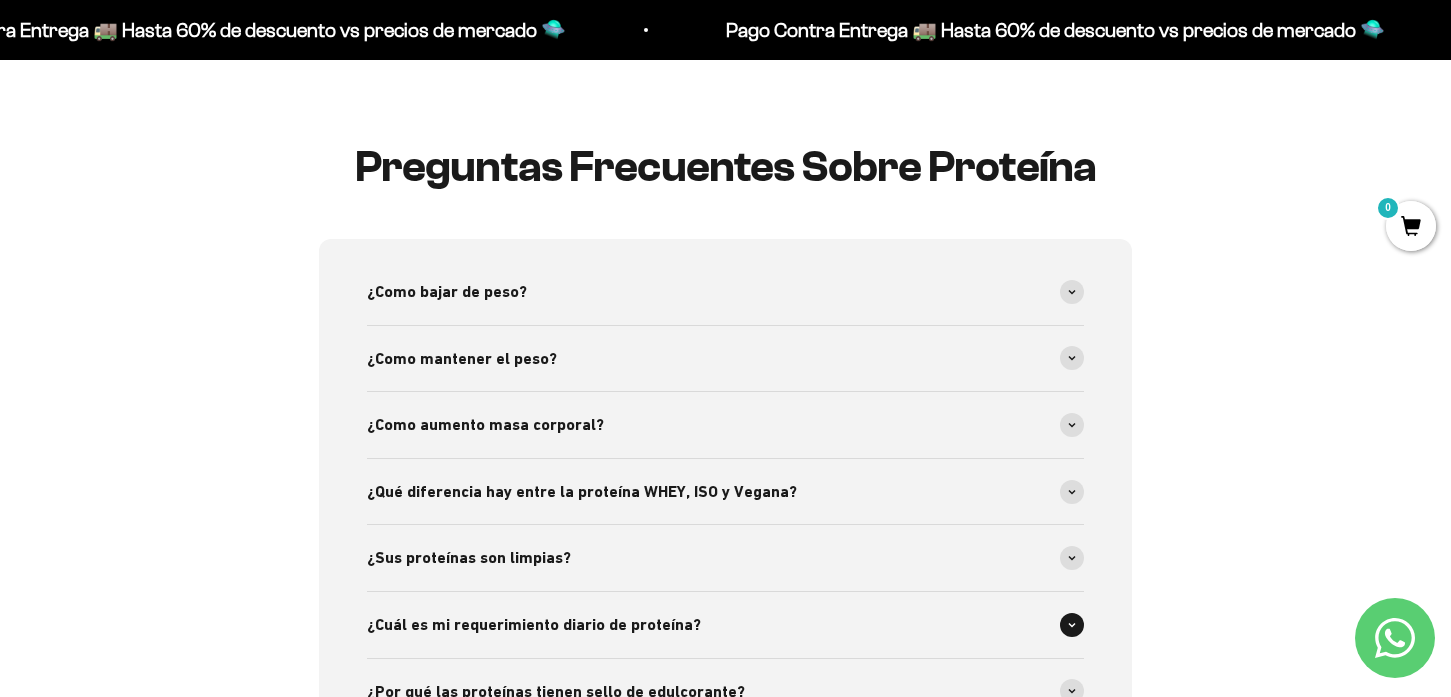 scroll, scrollTop: 2223, scrollLeft: 0, axis: vertical 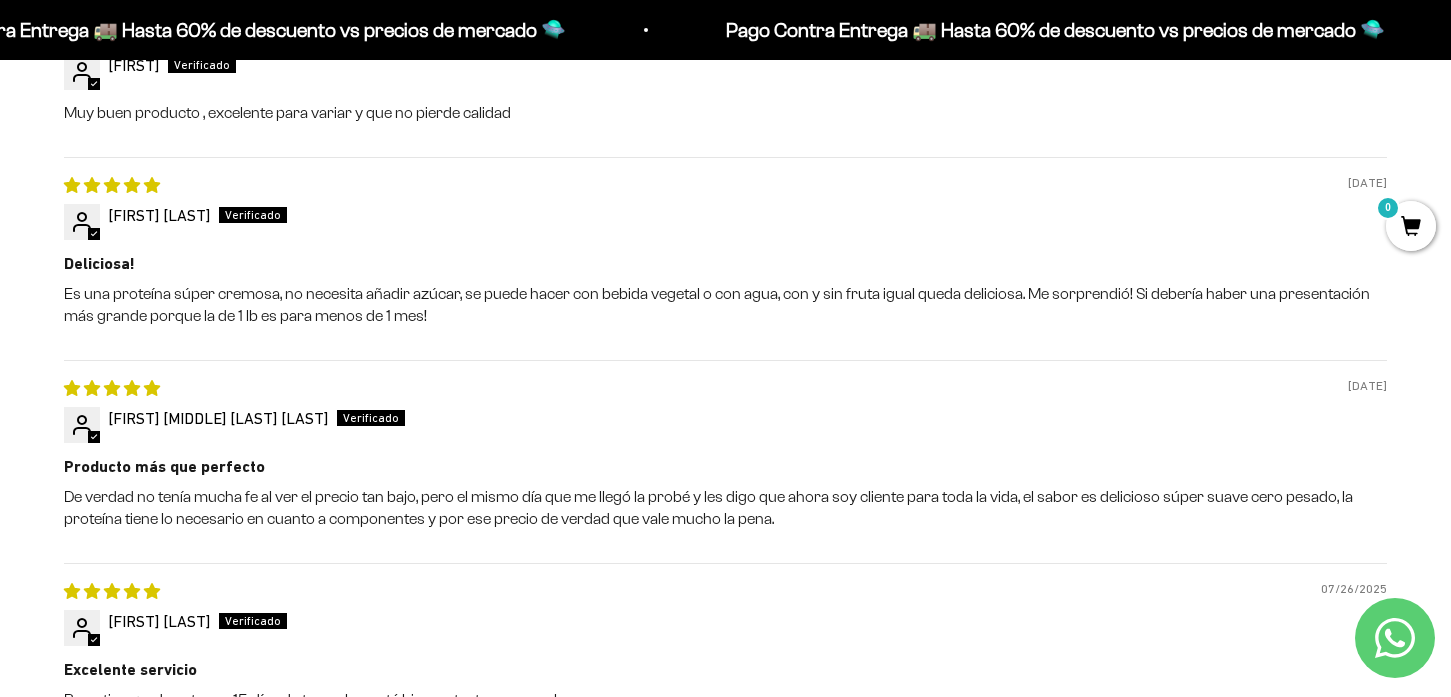 click on "Diana Bolivar" at bounding box center (725, 621) 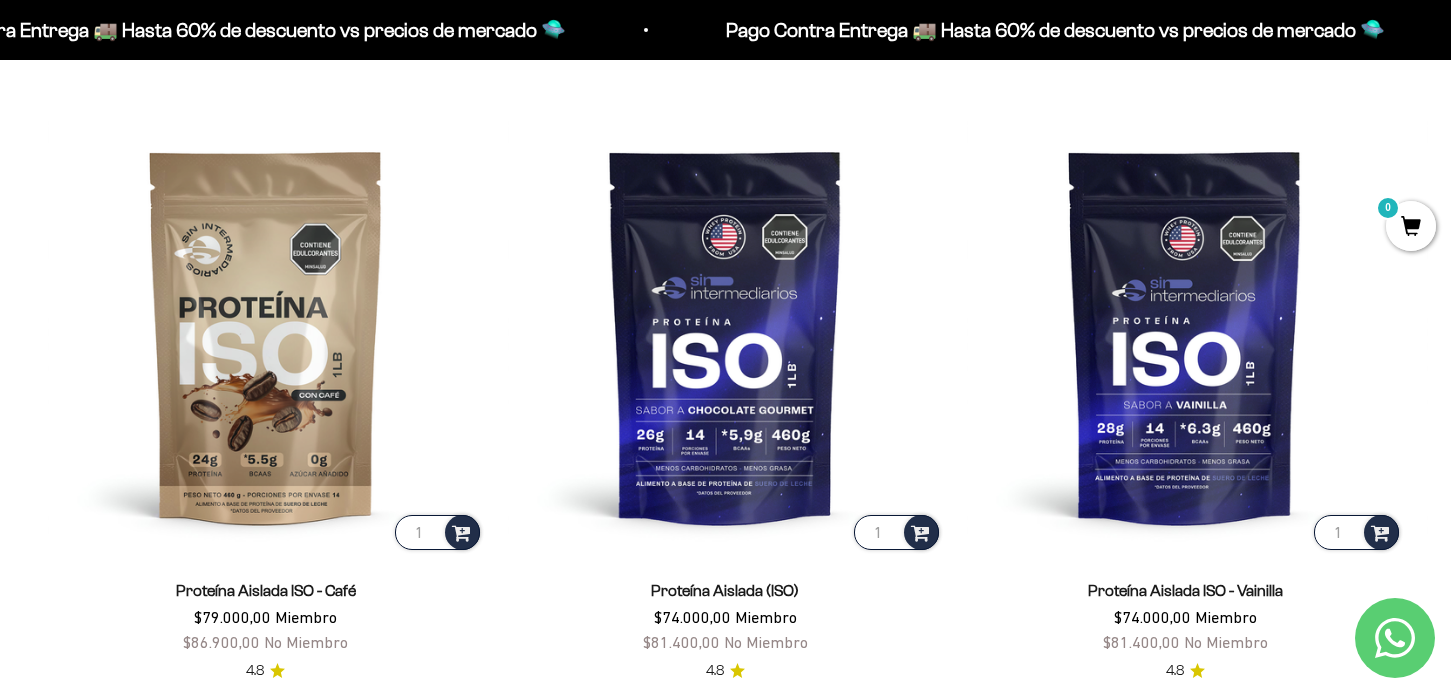 scroll, scrollTop: 4193, scrollLeft: 0, axis: vertical 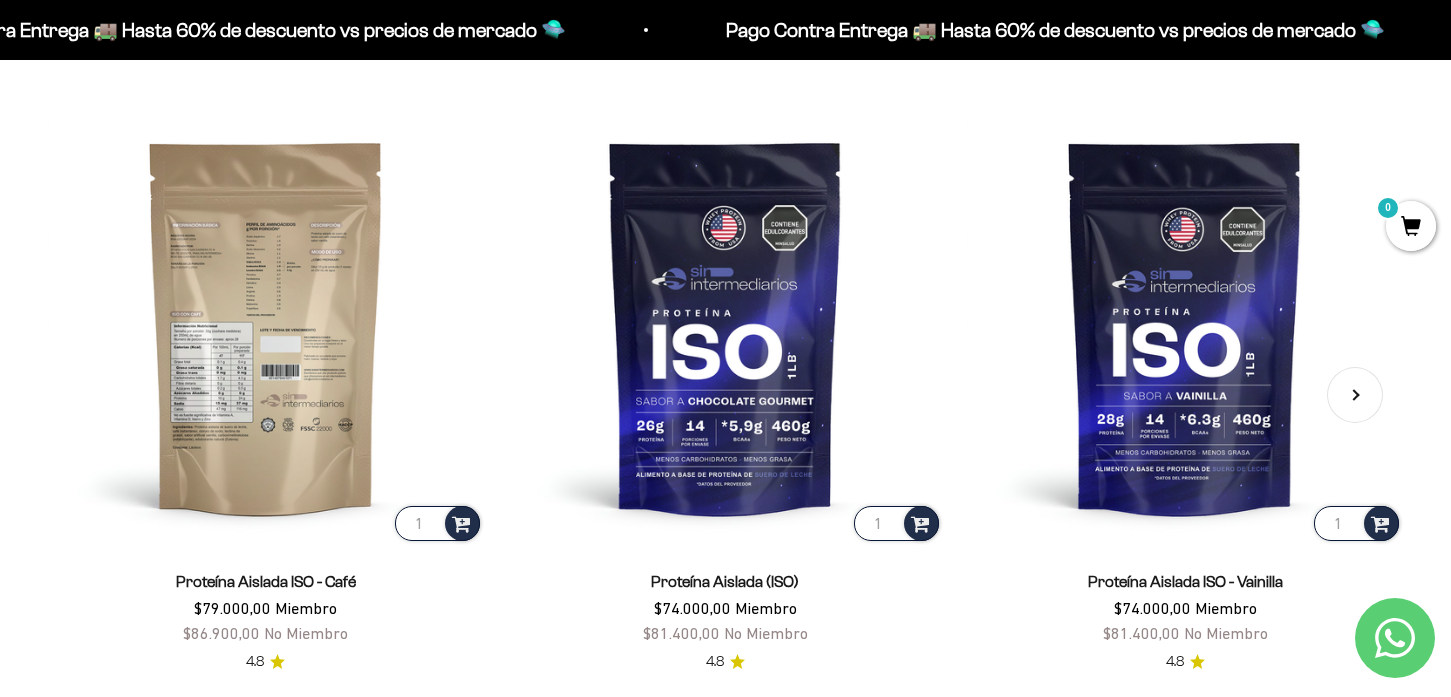 click at bounding box center [266, 327] 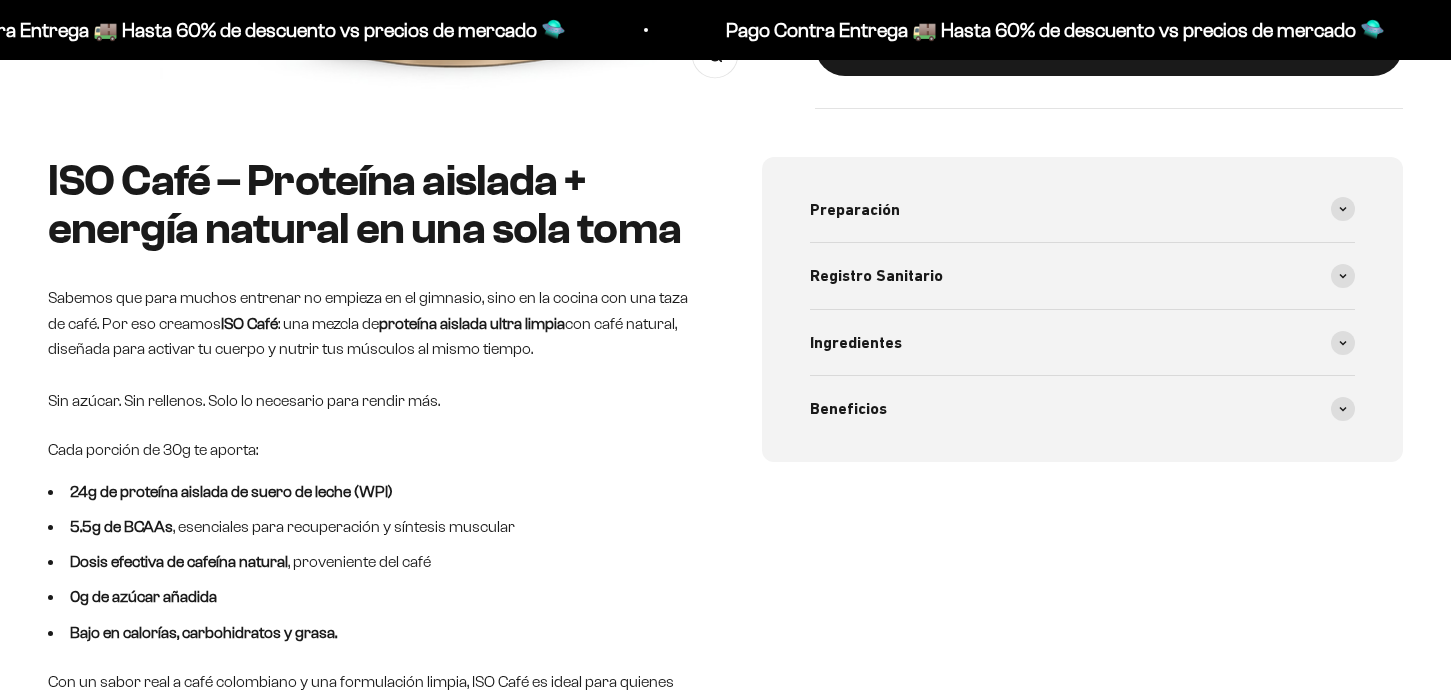 scroll, scrollTop: 863, scrollLeft: 0, axis: vertical 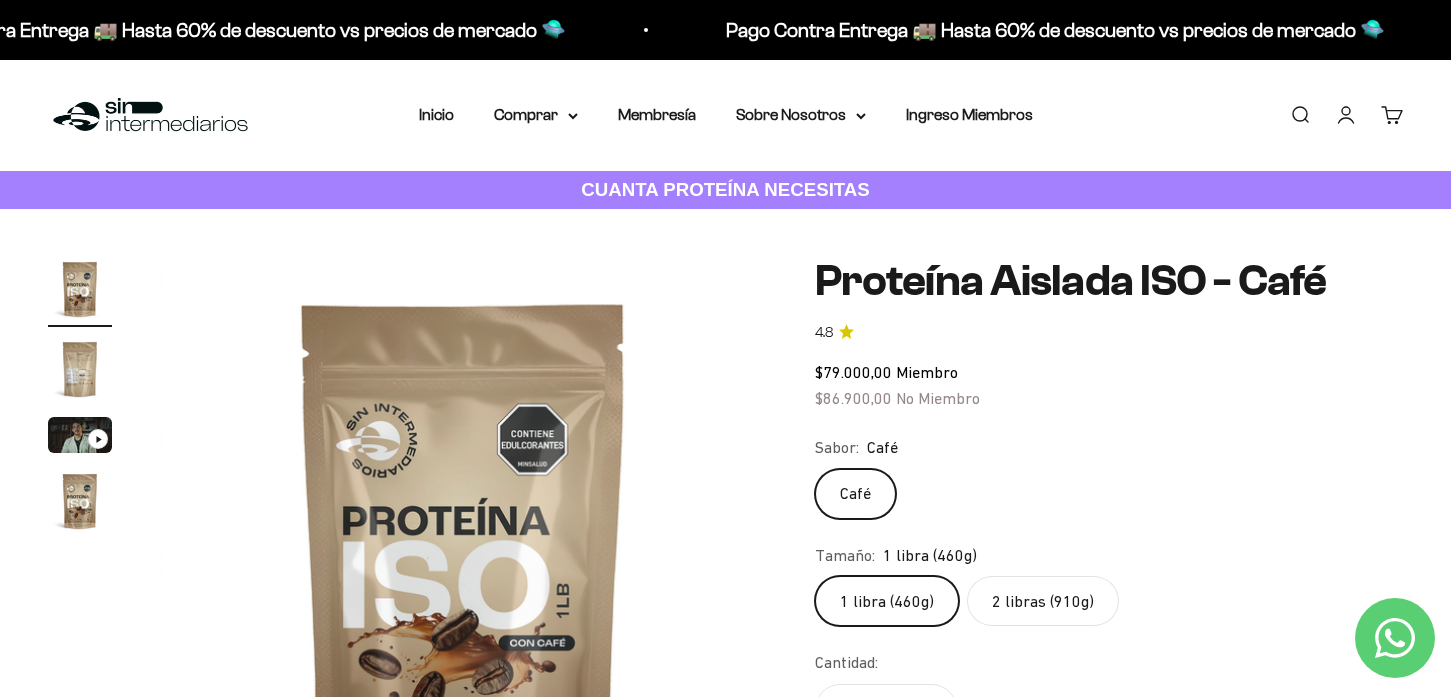 click at bounding box center [80, 369] 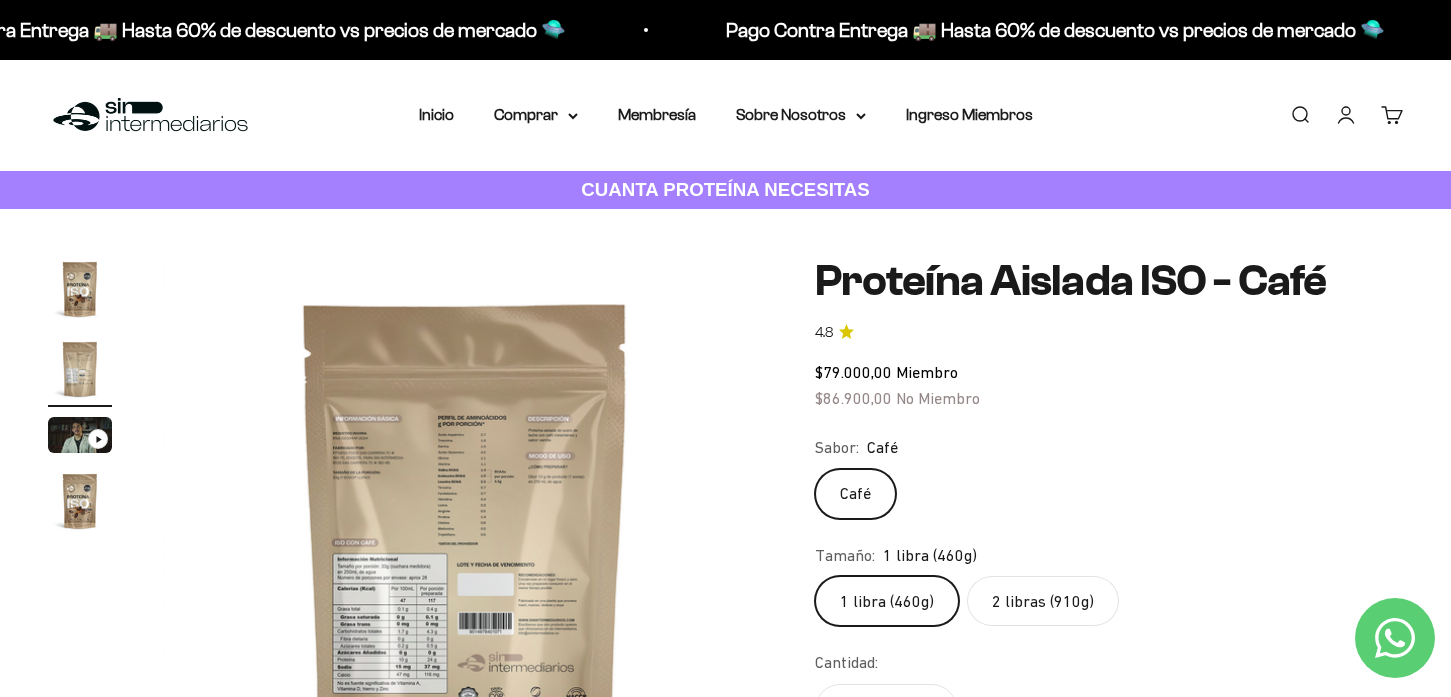 scroll, scrollTop: 0, scrollLeft: 631, axis: horizontal 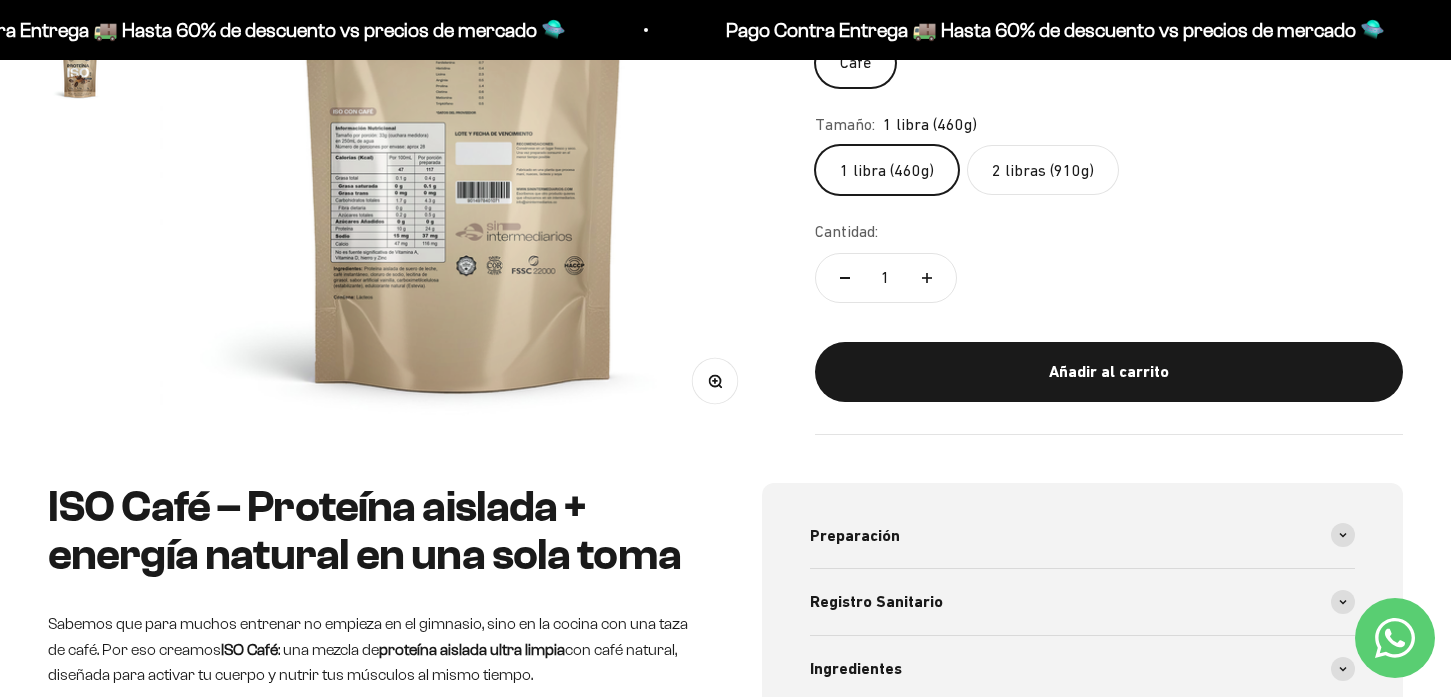click at bounding box center (463, 129) 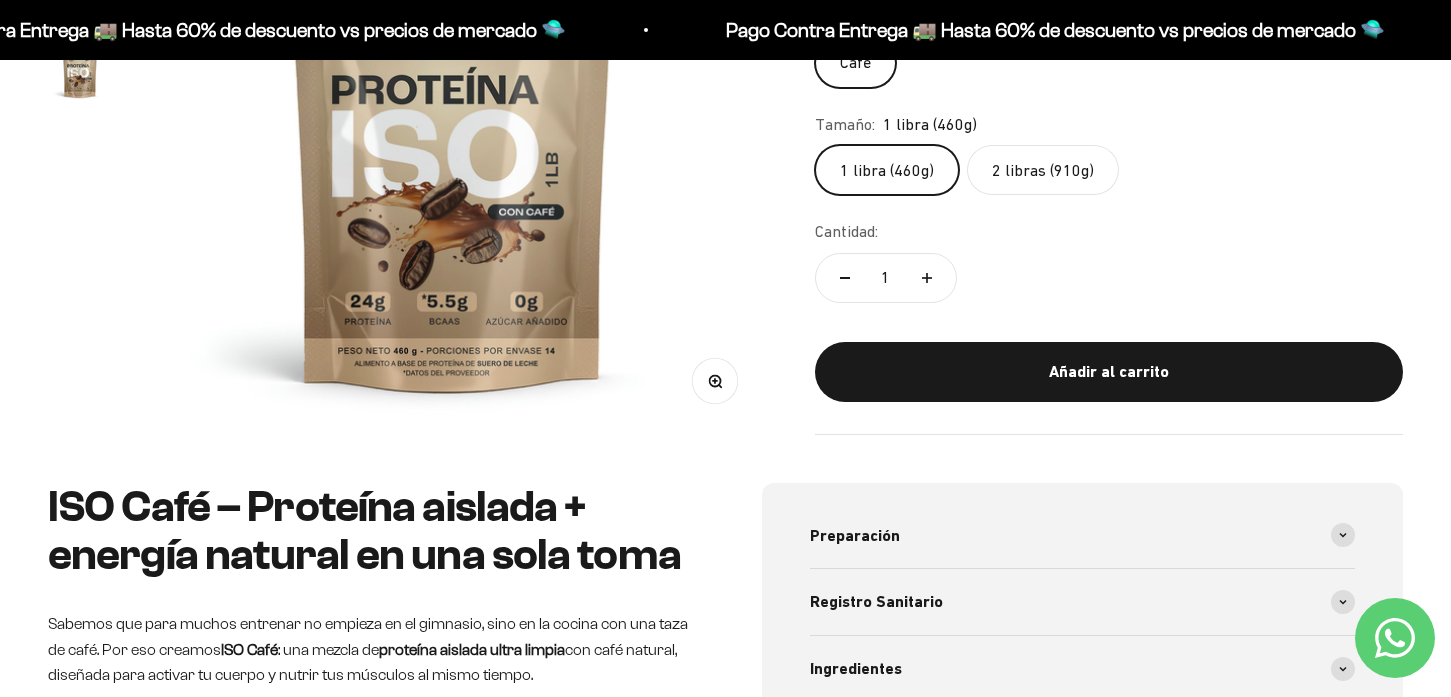 scroll, scrollTop: 0, scrollLeft: 0, axis: both 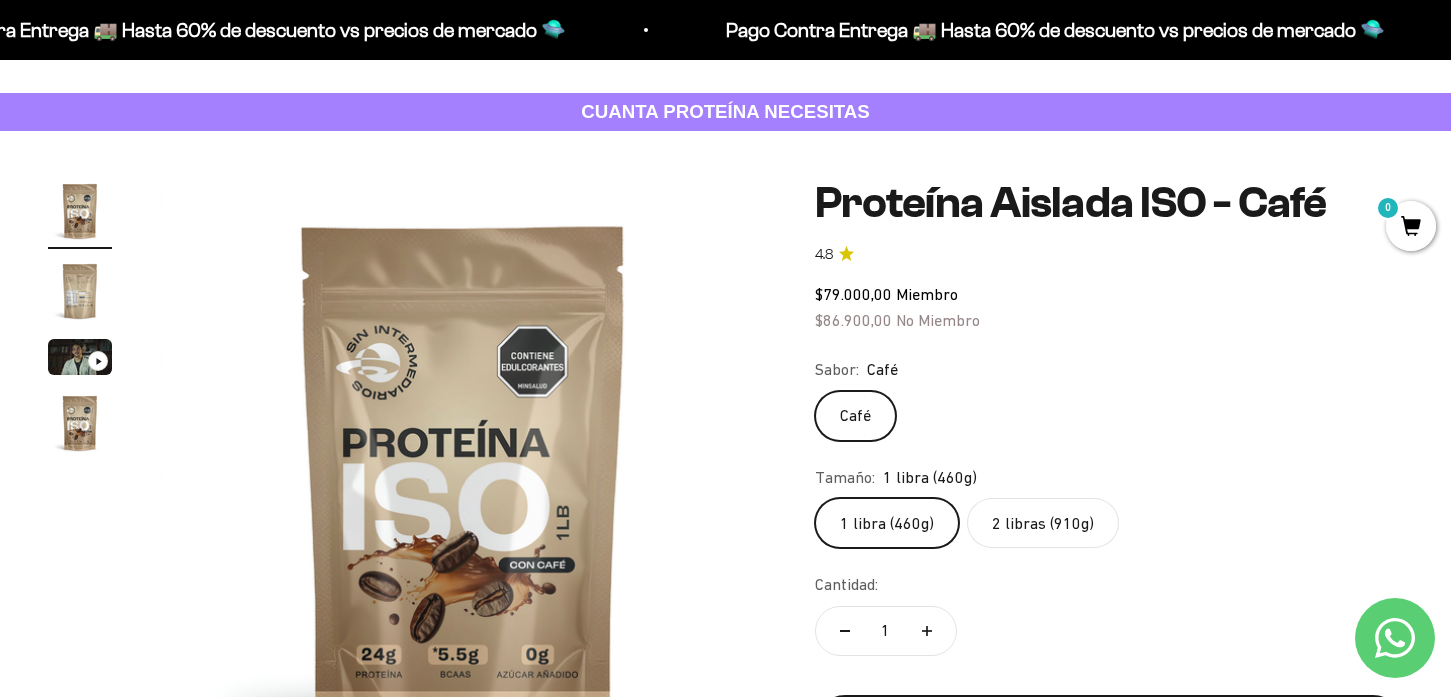 click at bounding box center (80, 291) 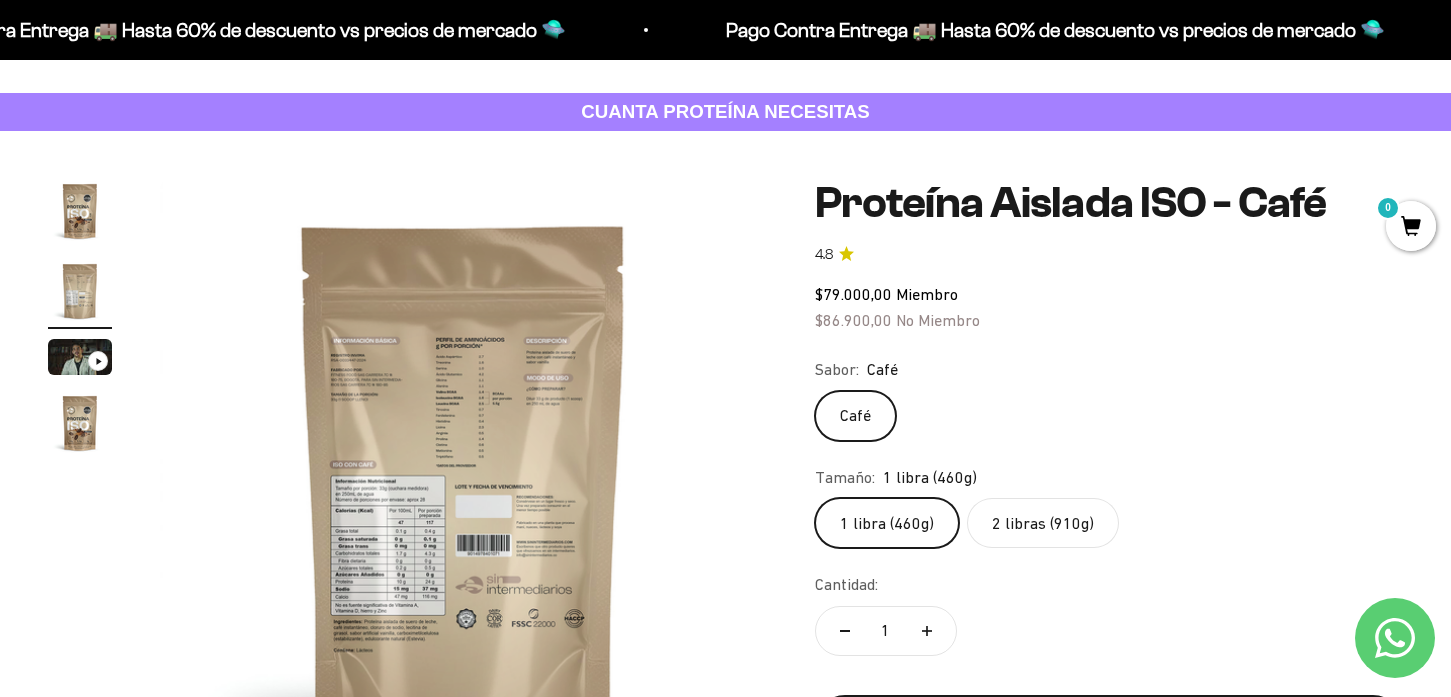 click at bounding box center (80, 211) 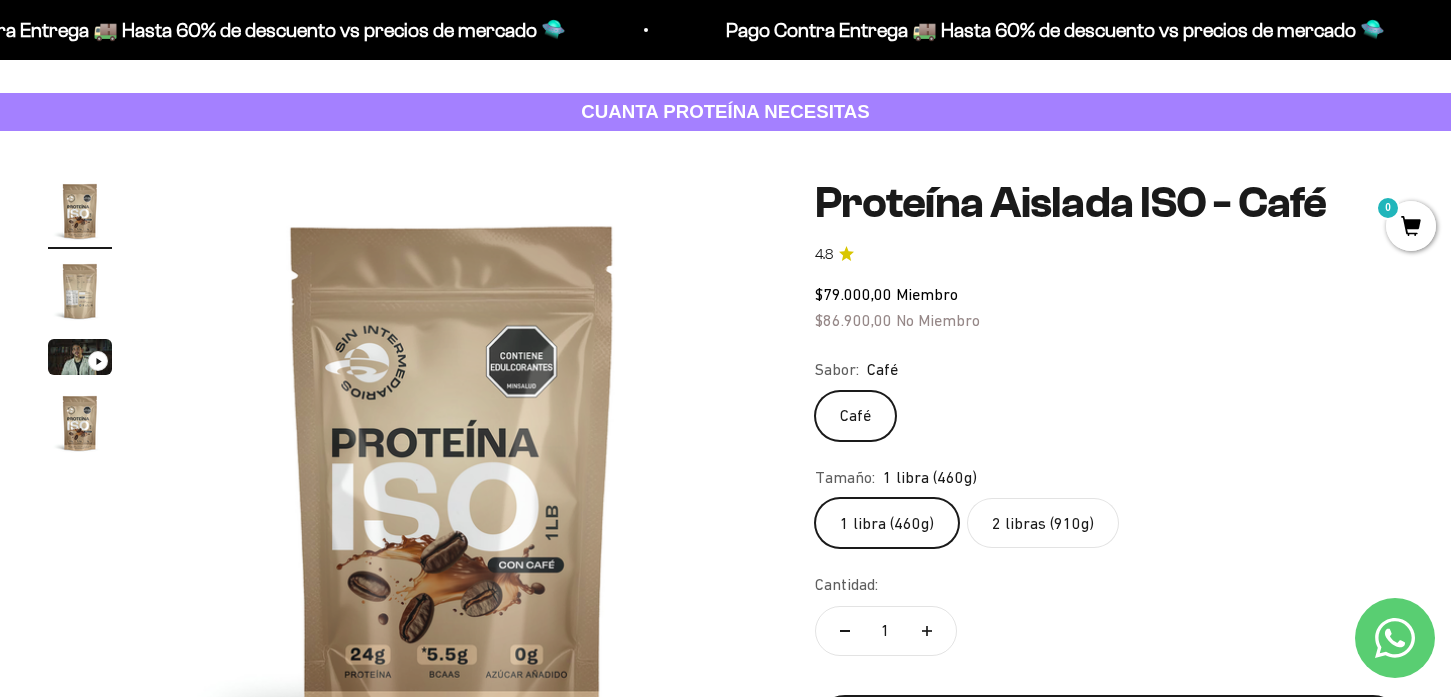 scroll, scrollTop: 0, scrollLeft: 0, axis: both 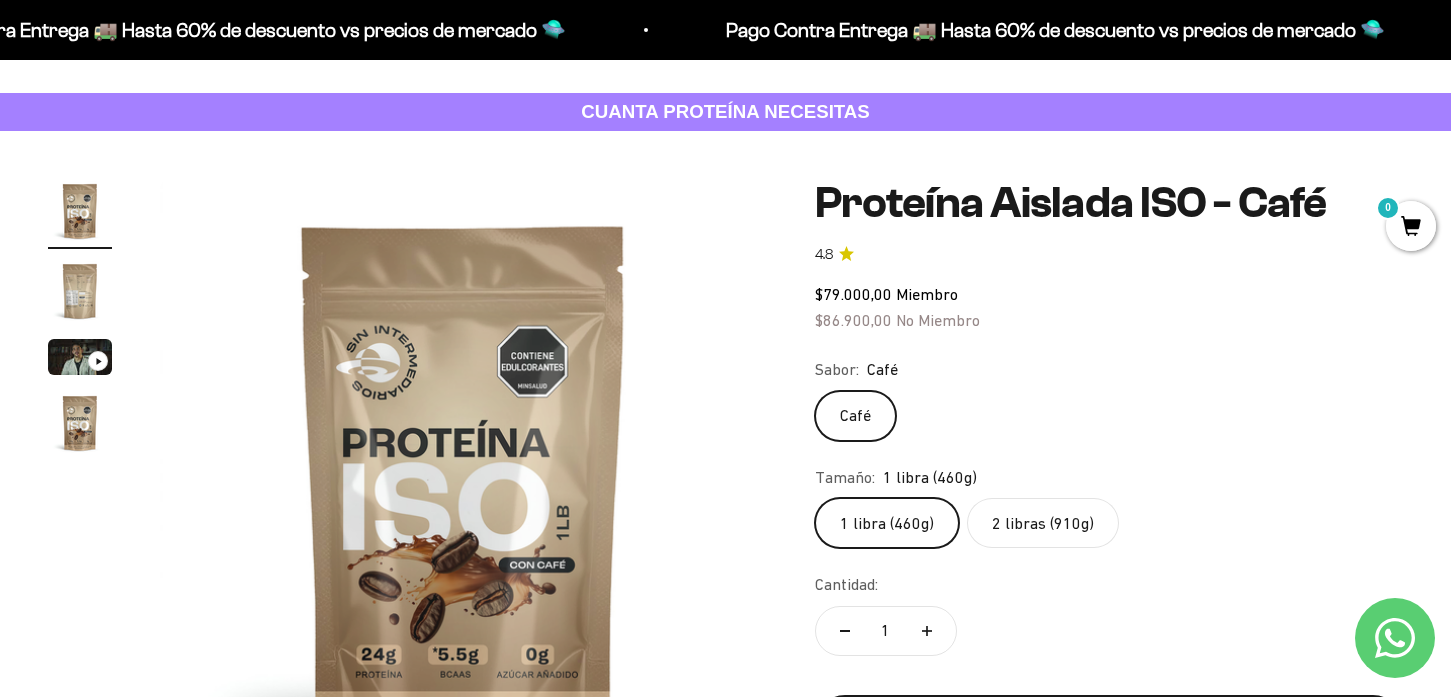 click at bounding box center [80, 291] 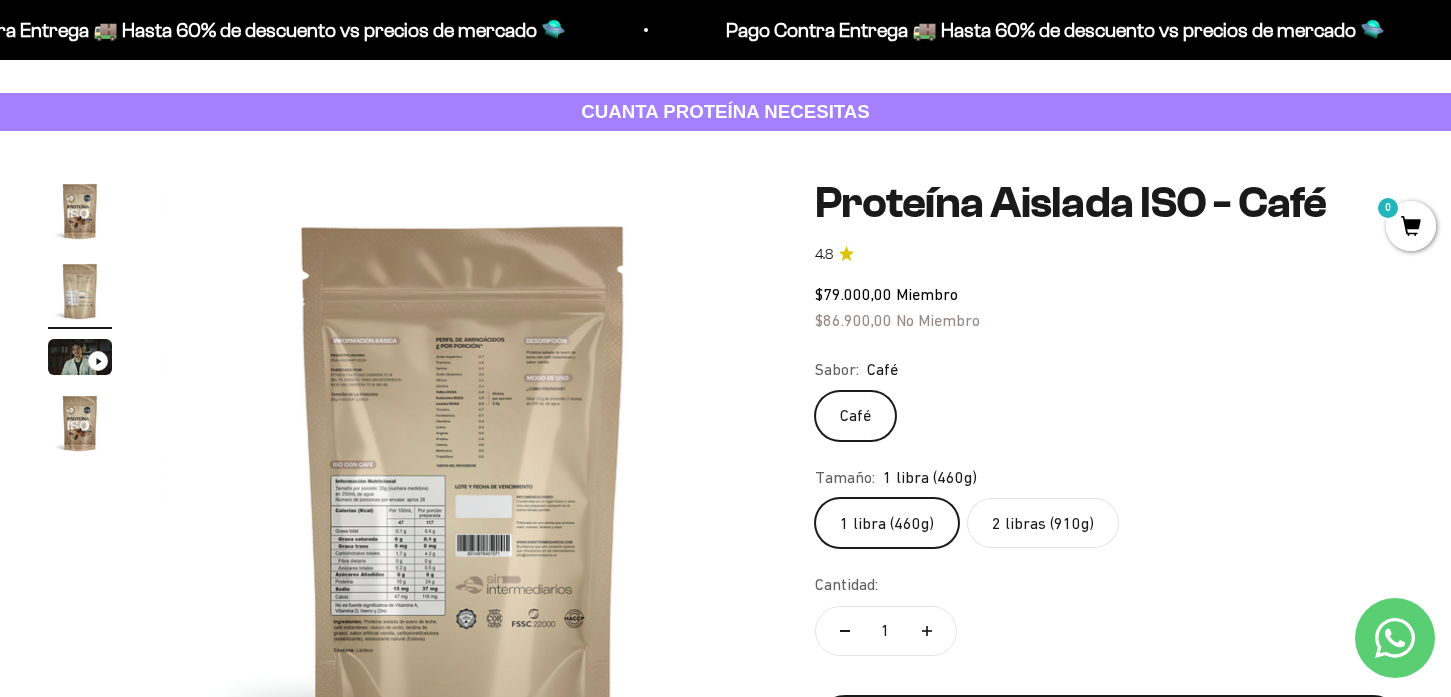 click at bounding box center [463, 482] 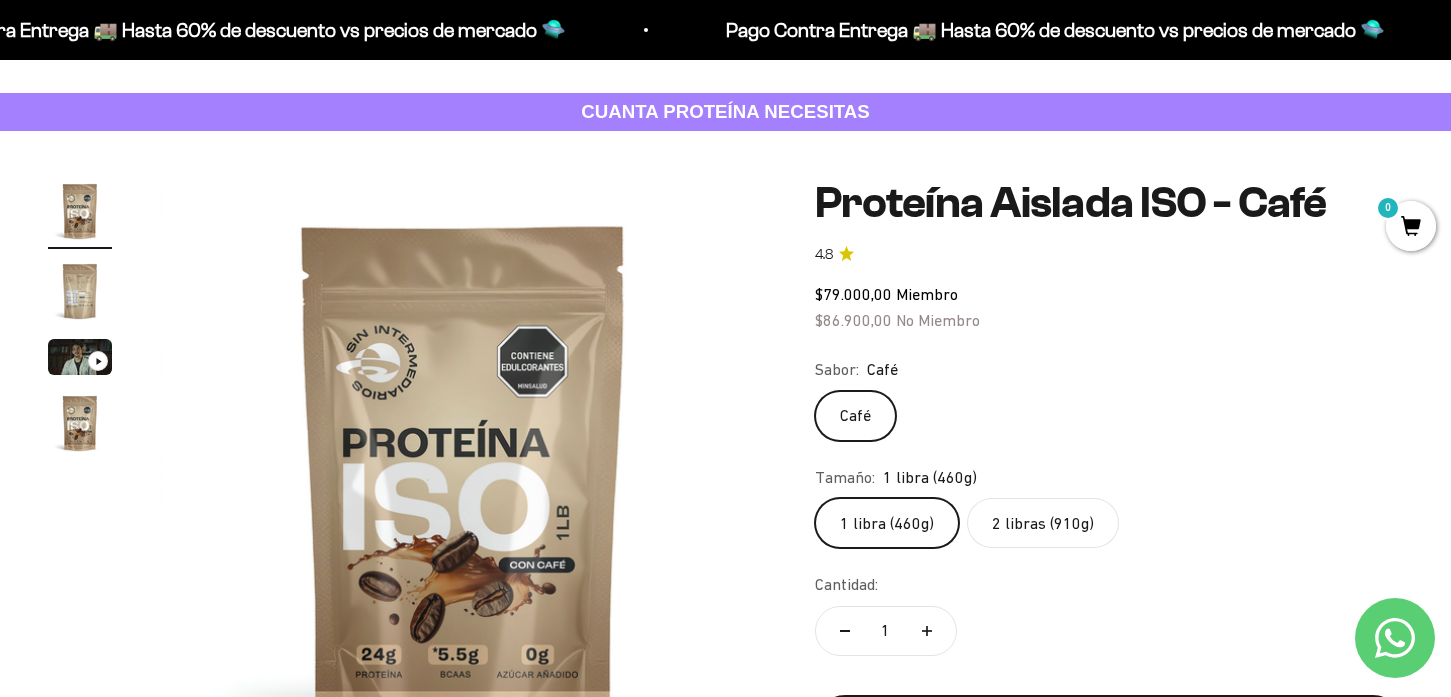 scroll, scrollTop: 0, scrollLeft: 0, axis: both 